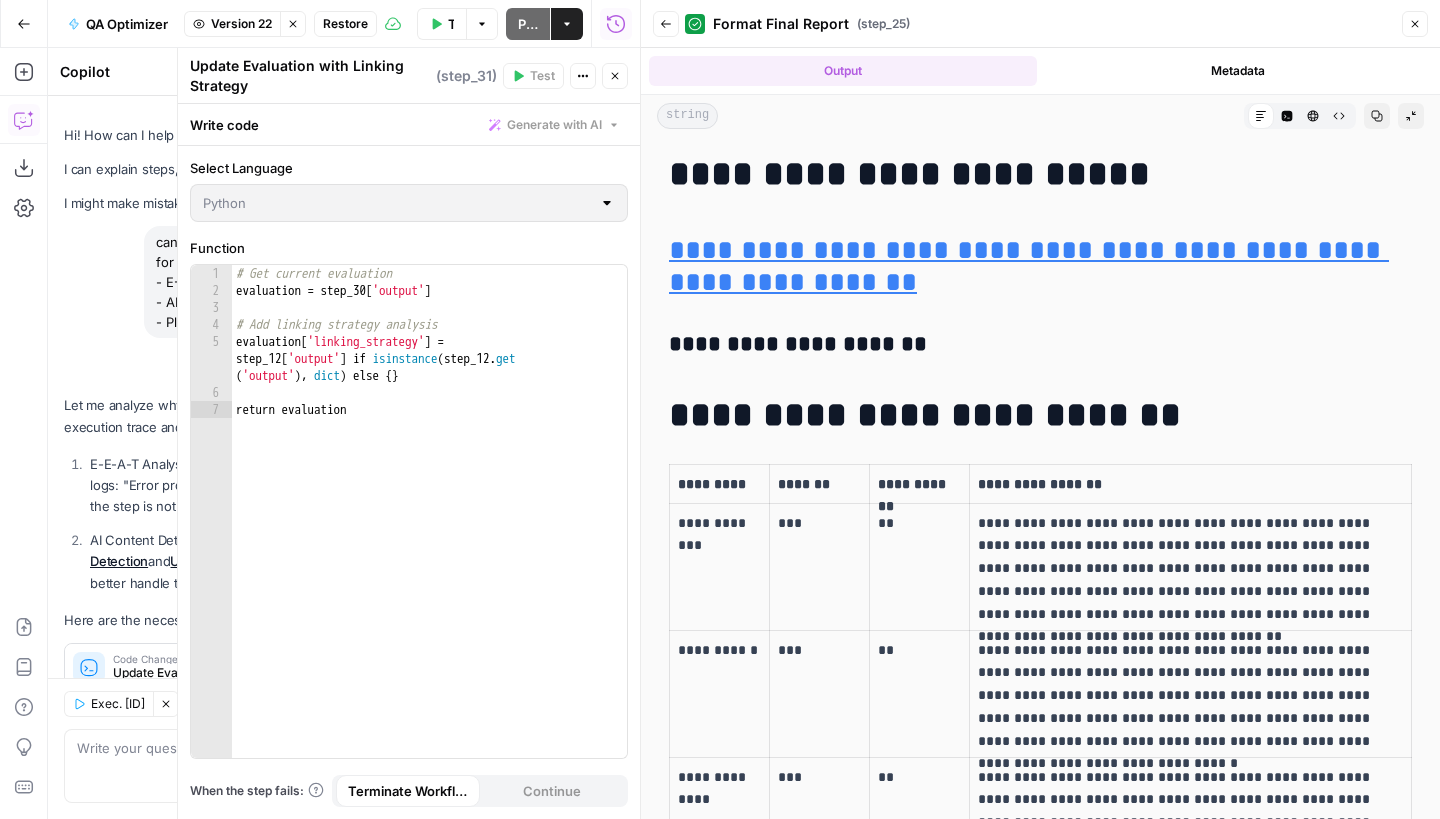 scroll, scrollTop: 0, scrollLeft: 0, axis: both 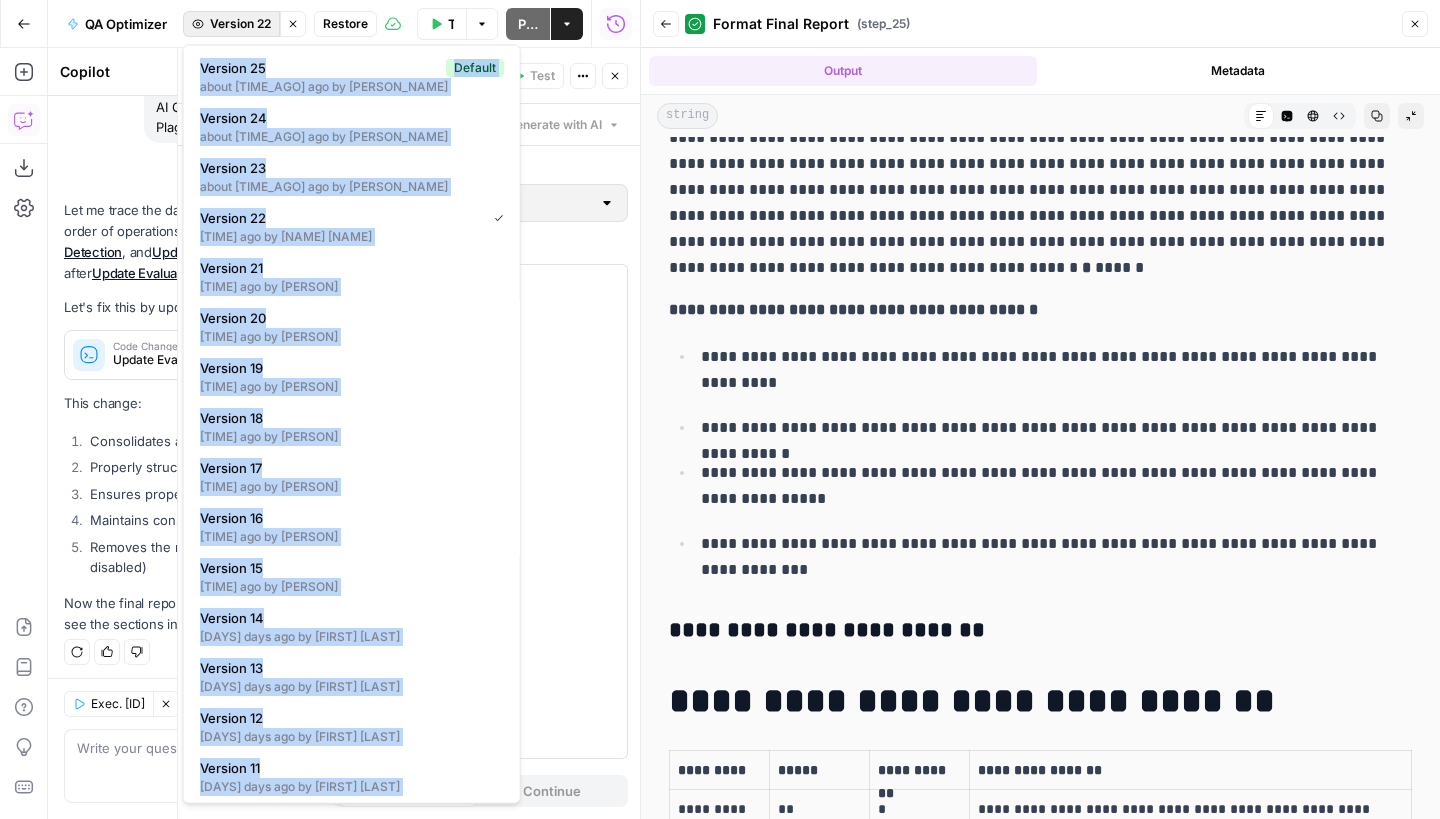 click on "Version 22" at bounding box center (240, 24) 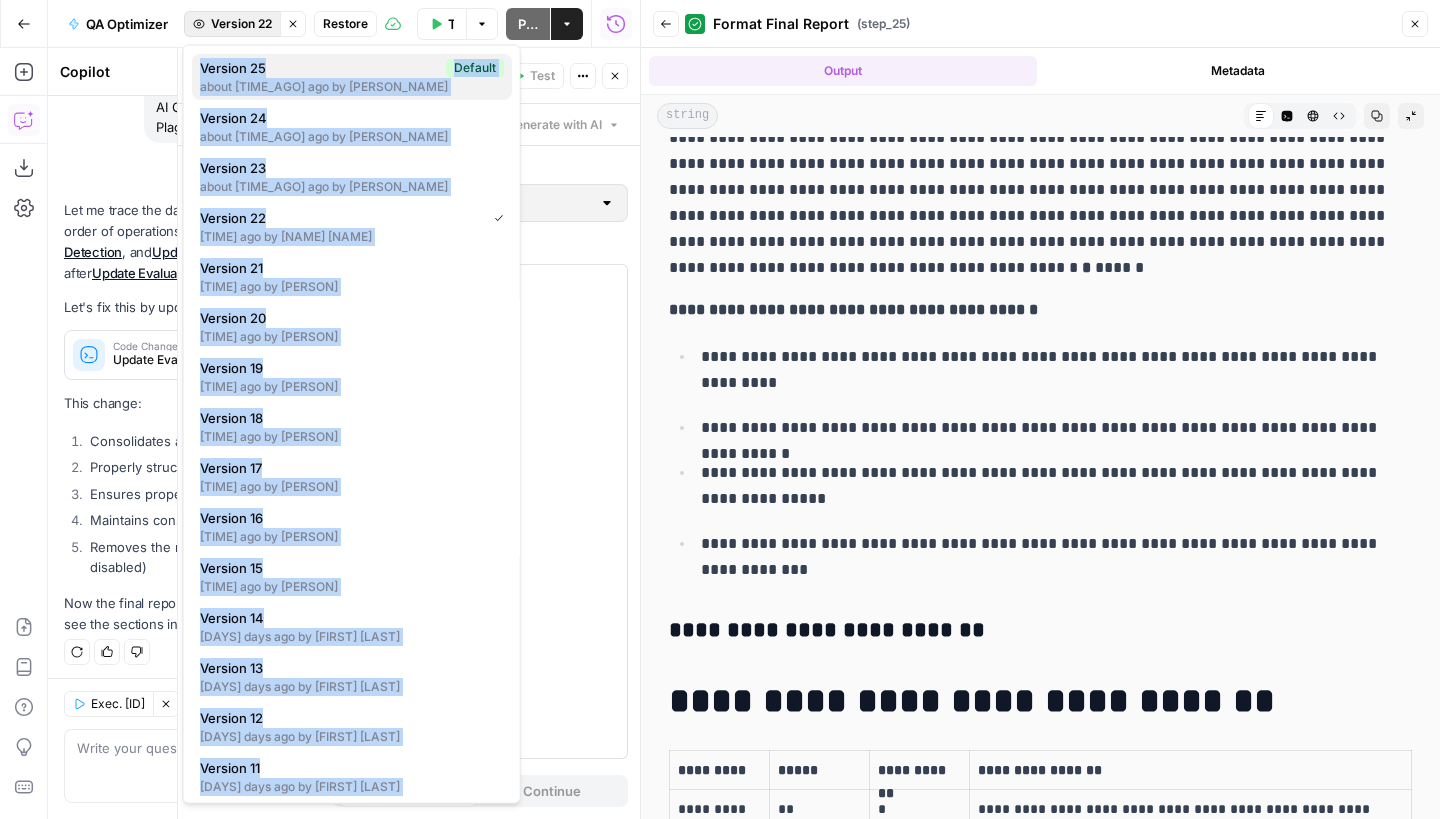 click on "Version 25" at bounding box center (319, 68) 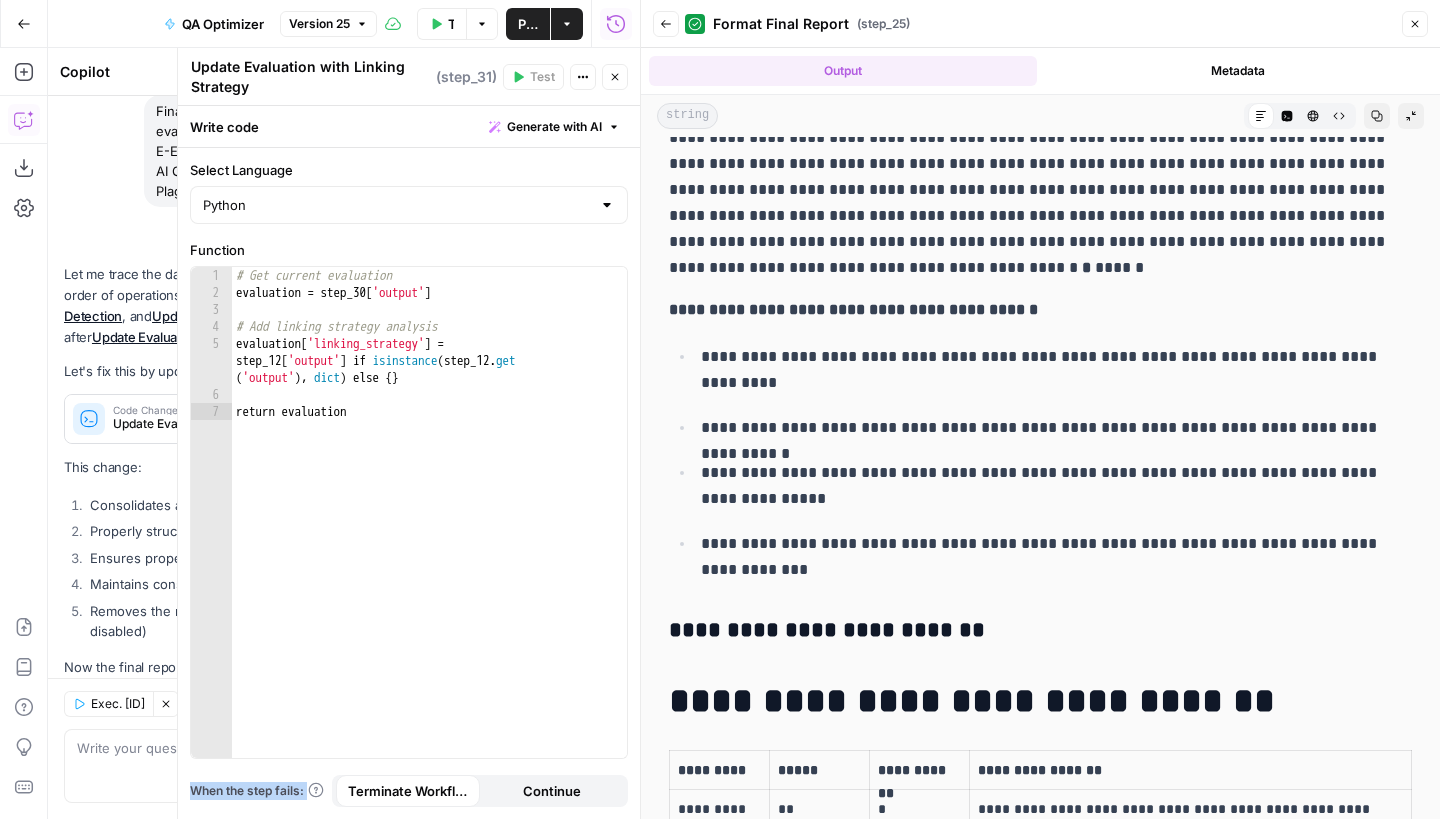 scroll, scrollTop: 2274, scrollLeft: 0, axis: vertical 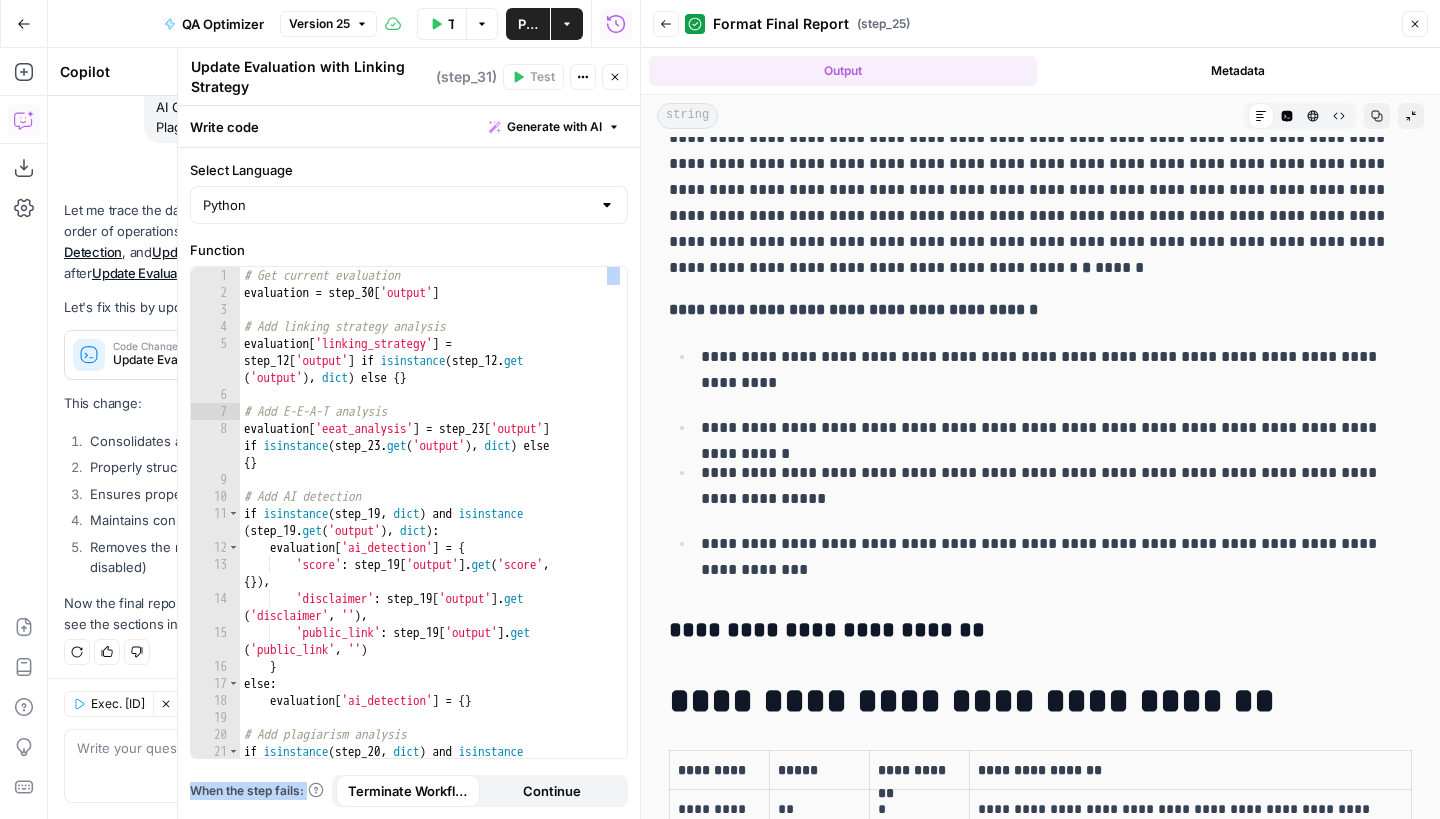 click on "Close" at bounding box center [615, 77] 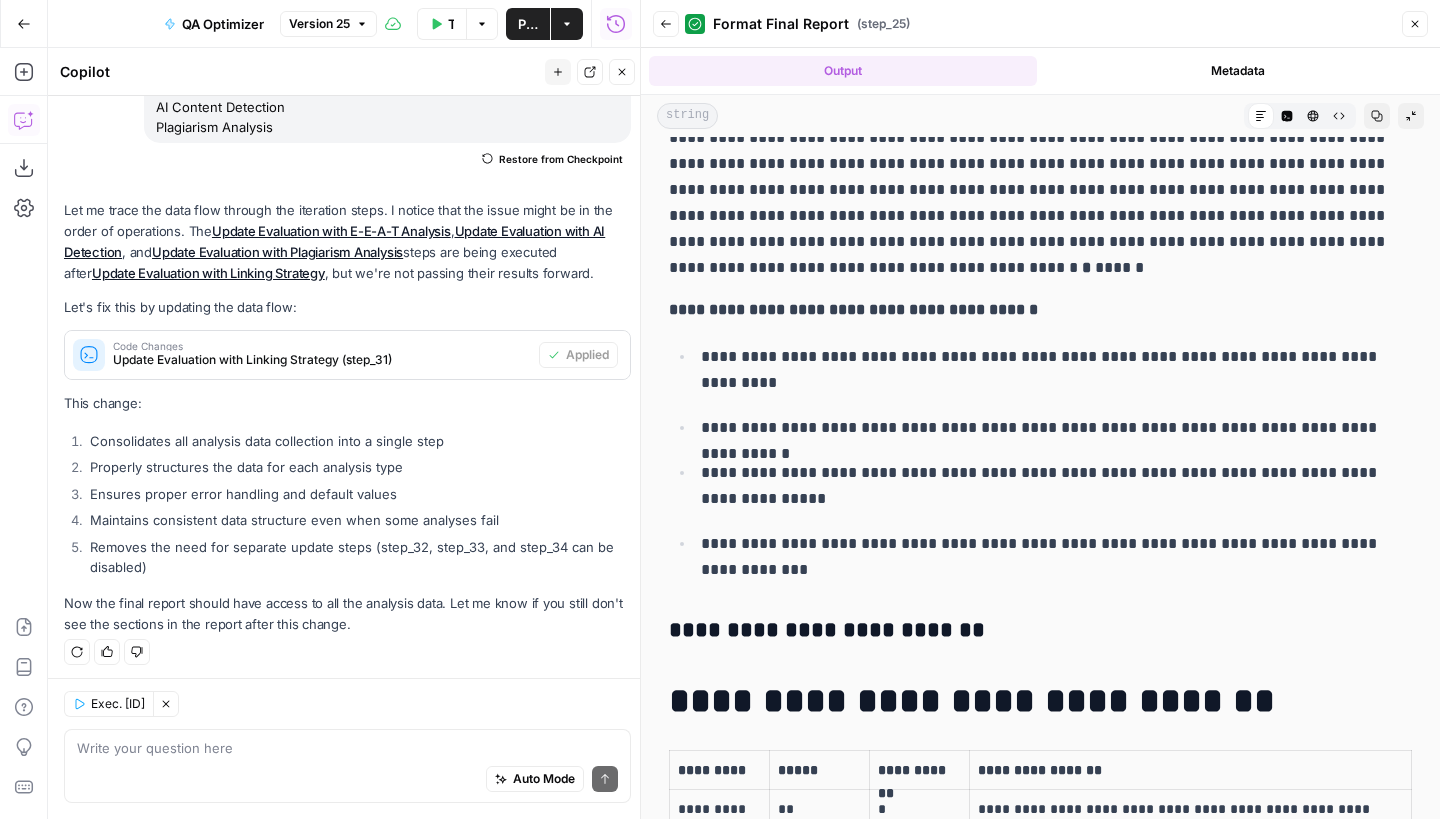 click on "Back" at bounding box center (666, 24) 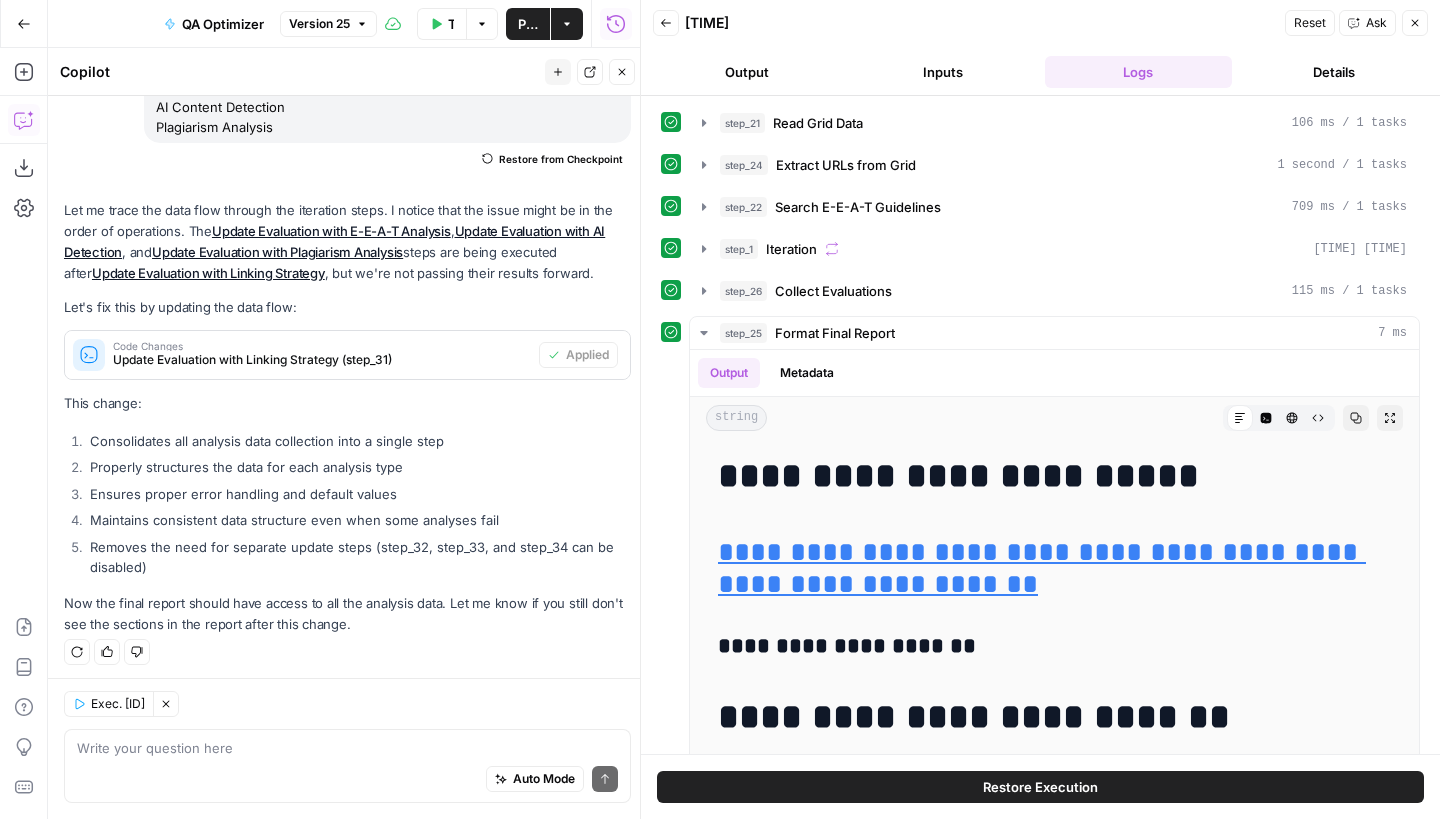 click on "Back" at bounding box center (666, 23) 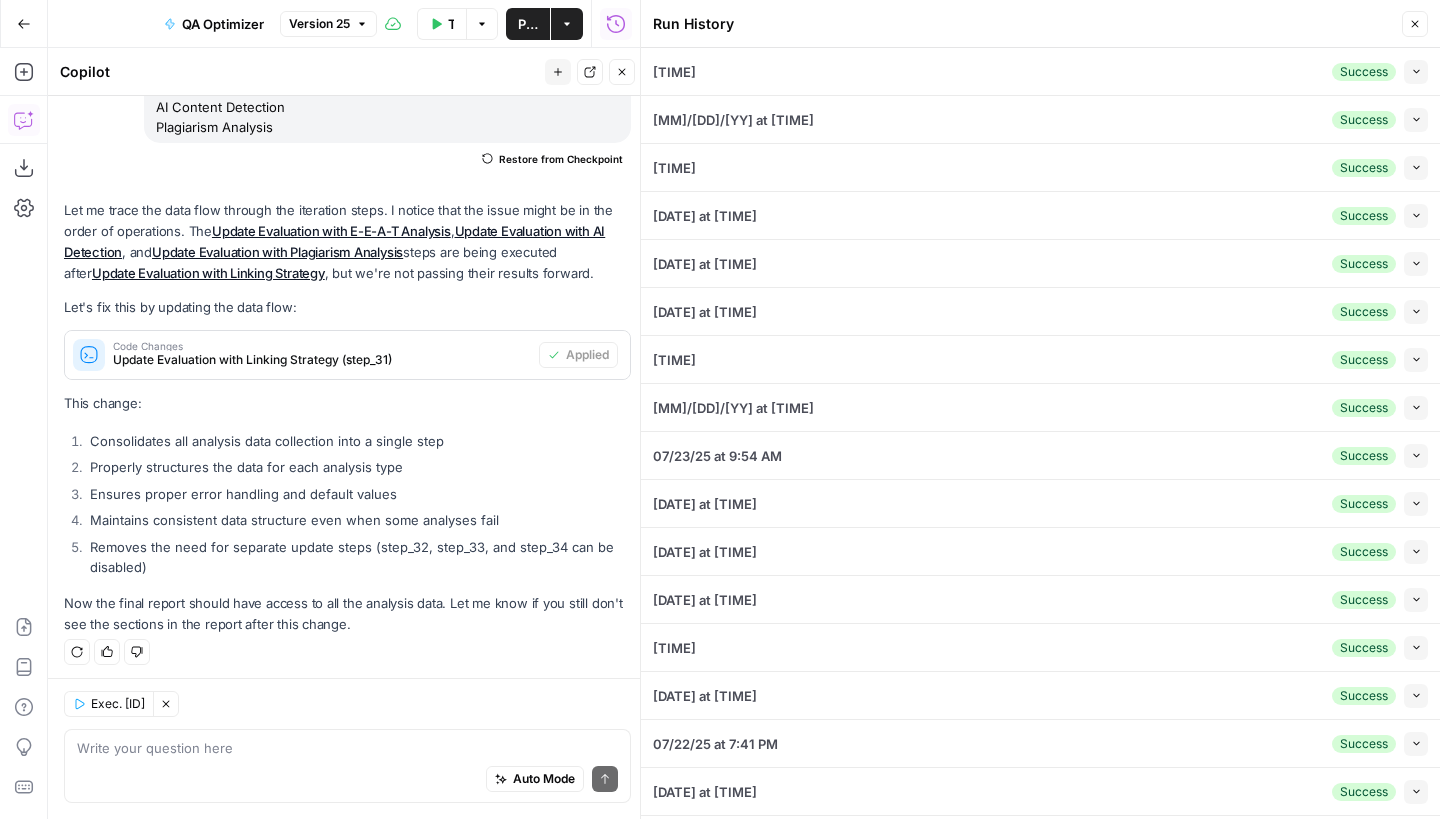 scroll, scrollTop: 0, scrollLeft: 0, axis: both 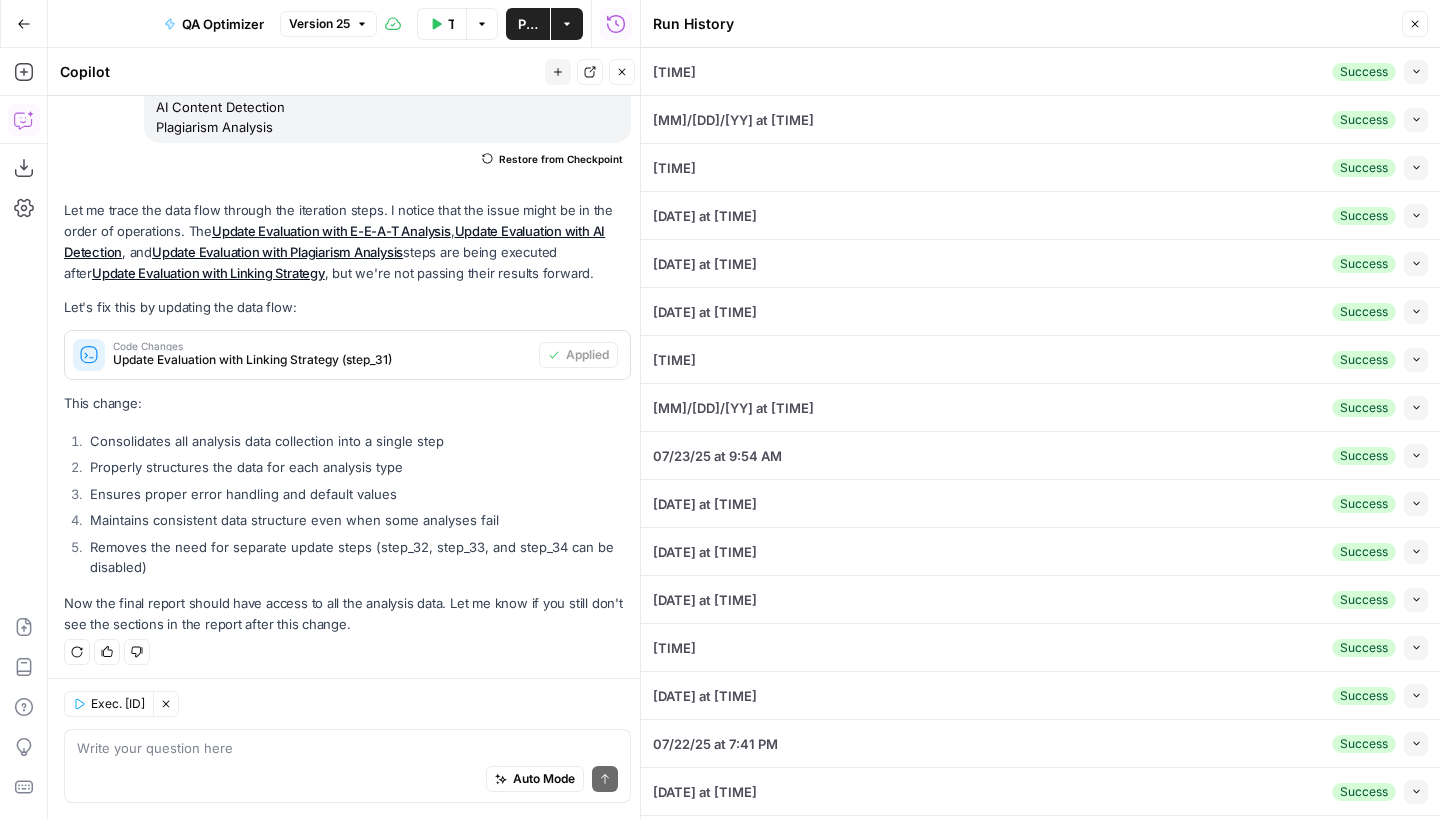 click on "Collapse" at bounding box center [1416, 72] 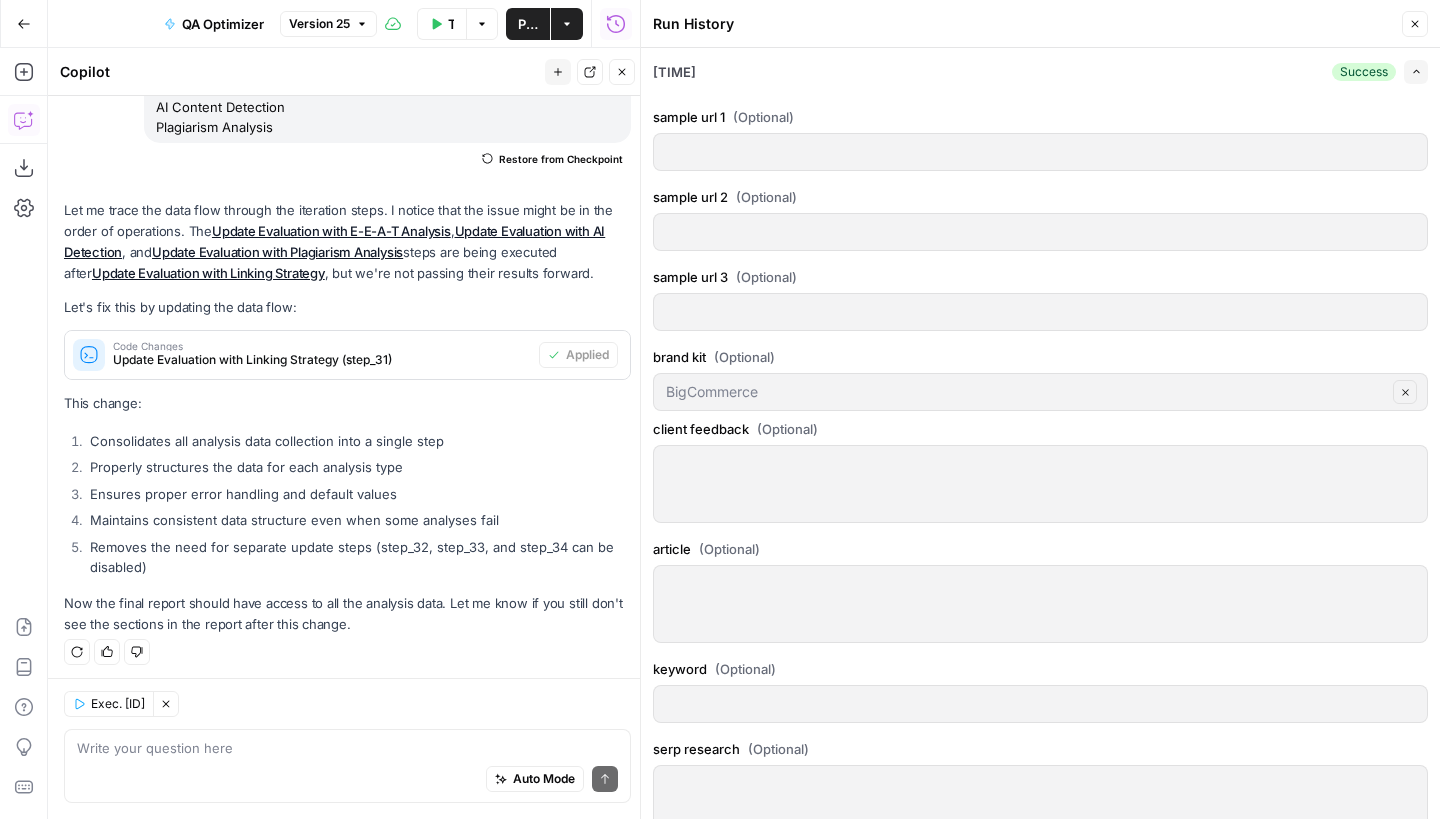 scroll, scrollTop: 565, scrollLeft: 0, axis: vertical 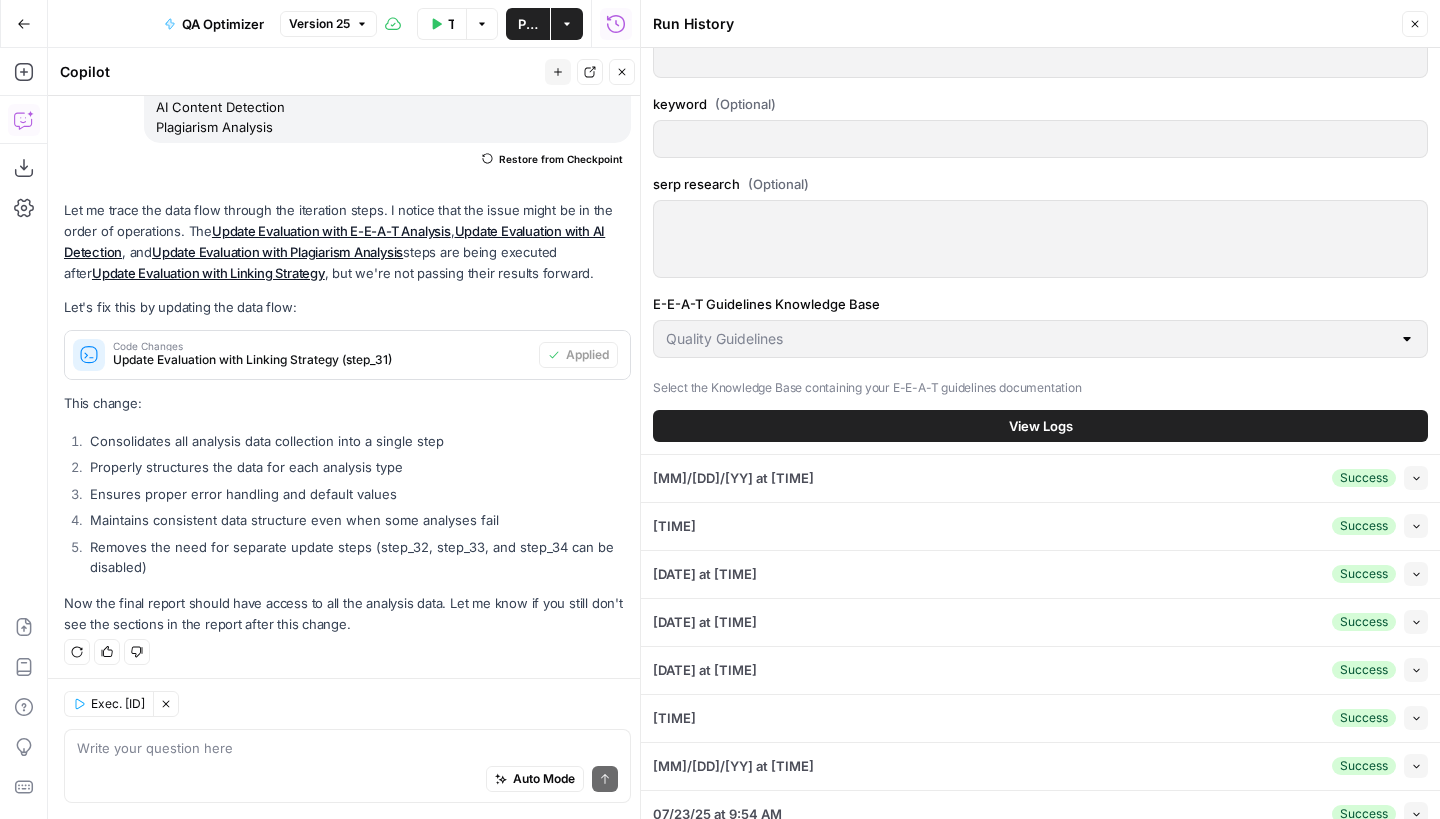 click on "View Logs" at bounding box center [1040, 426] 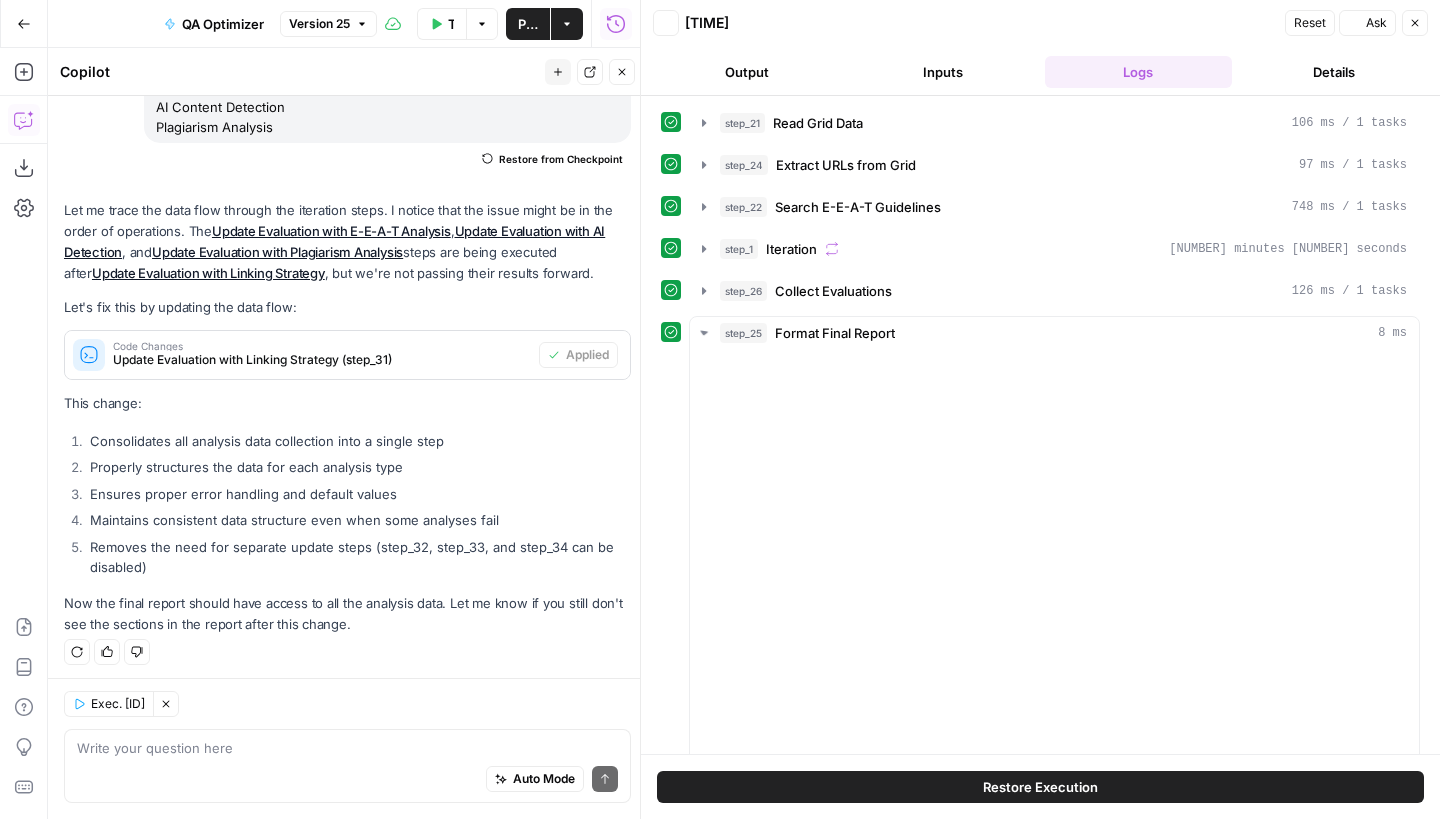 scroll, scrollTop: 0, scrollLeft: 0, axis: both 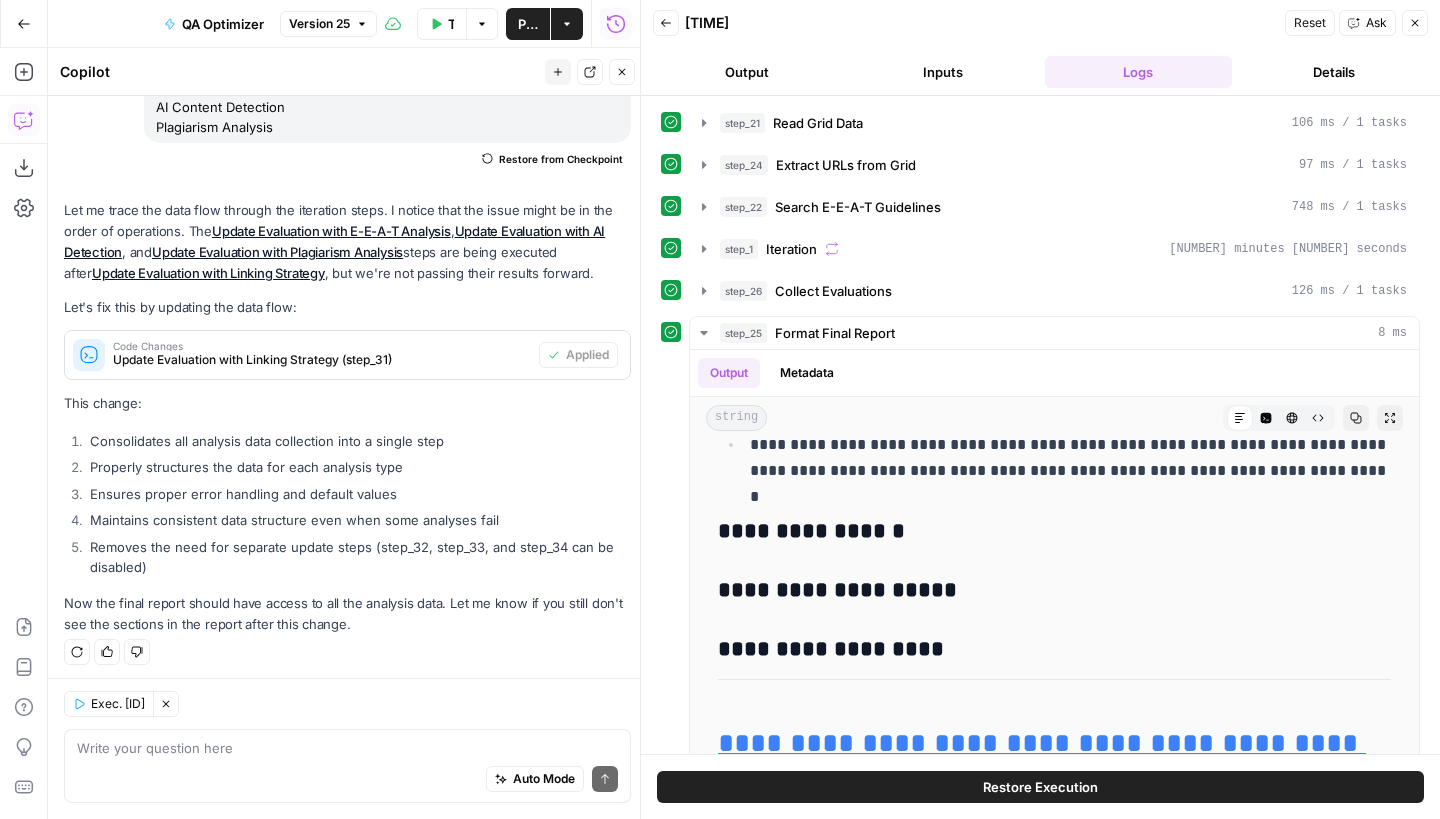 click on "Auto Mode Send" at bounding box center (347, 780) 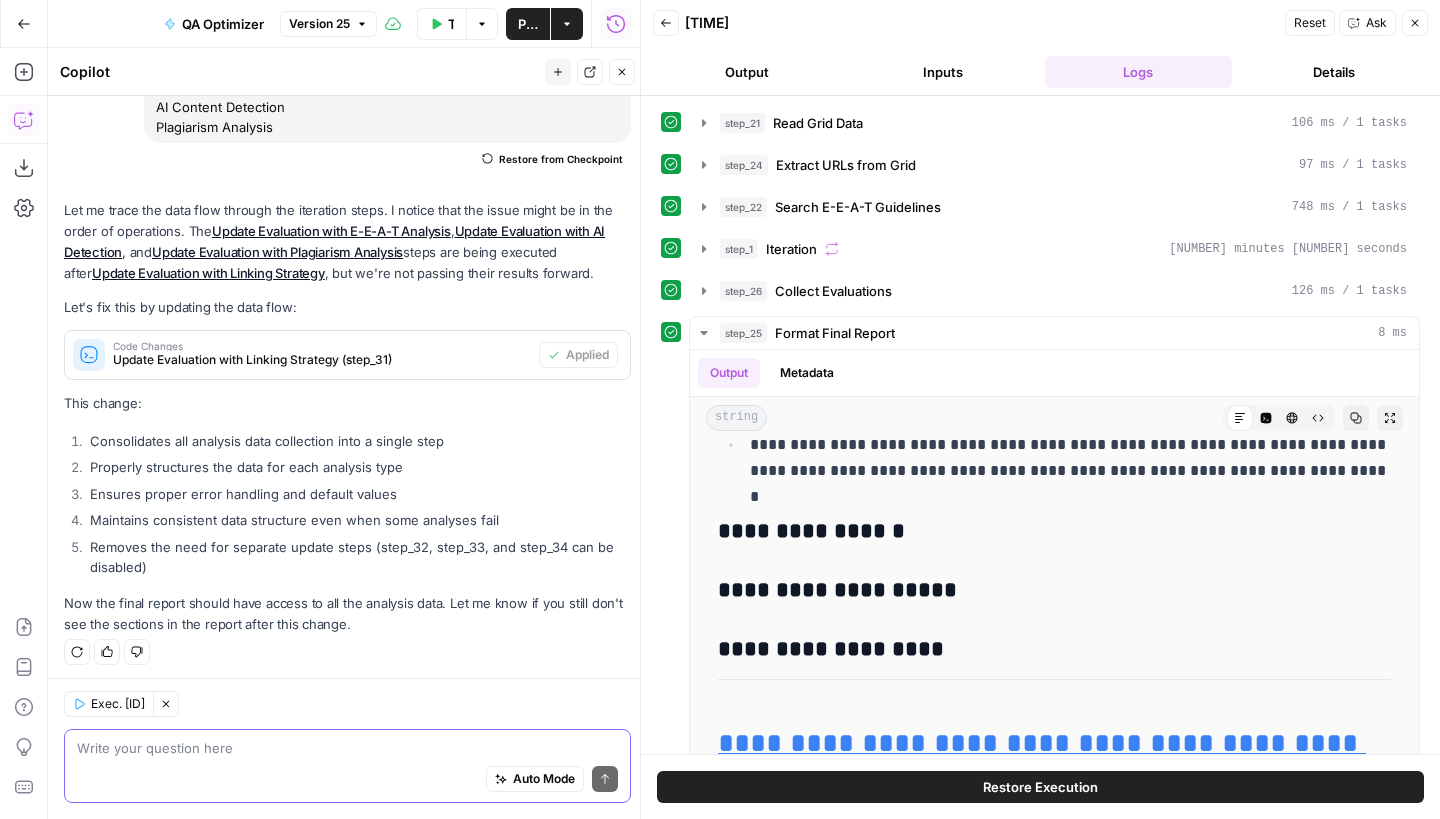 type on "a" 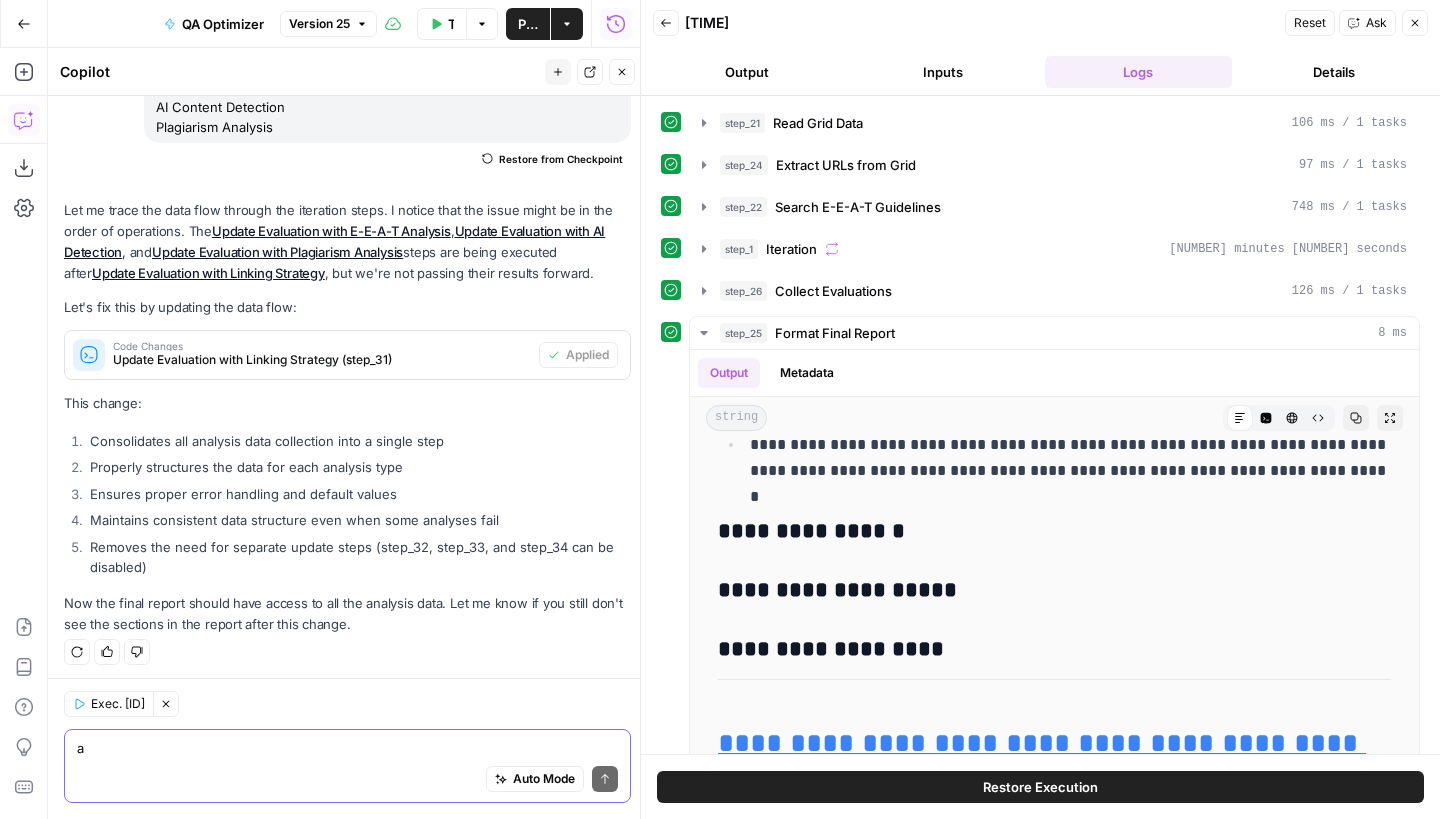 scroll, scrollTop: 0, scrollLeft: 0, axis: both 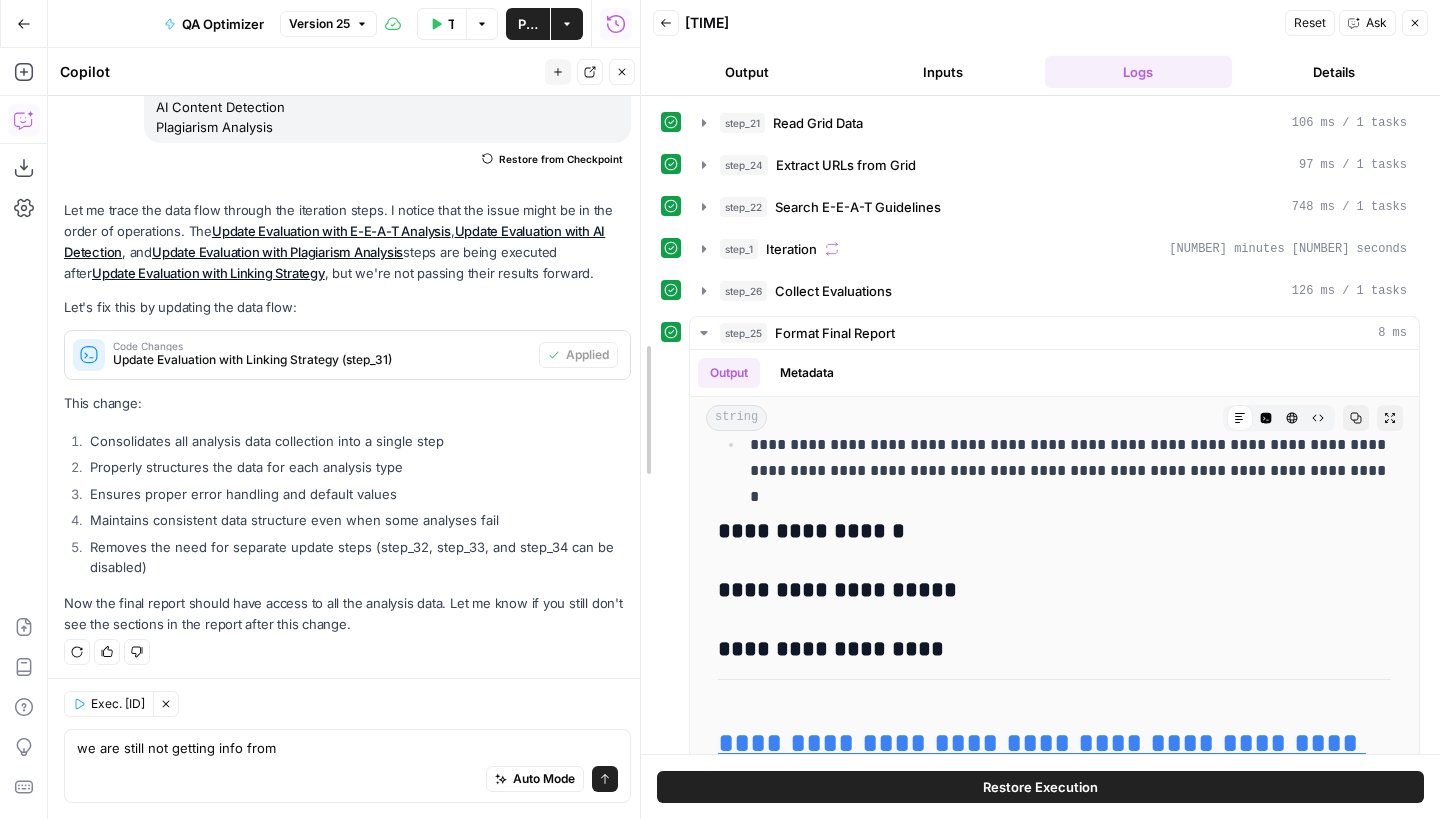drag, startPoint x: 641, startPoint y: 25, endPoint x: 752, endPoint y: 83, distance: 125.23977 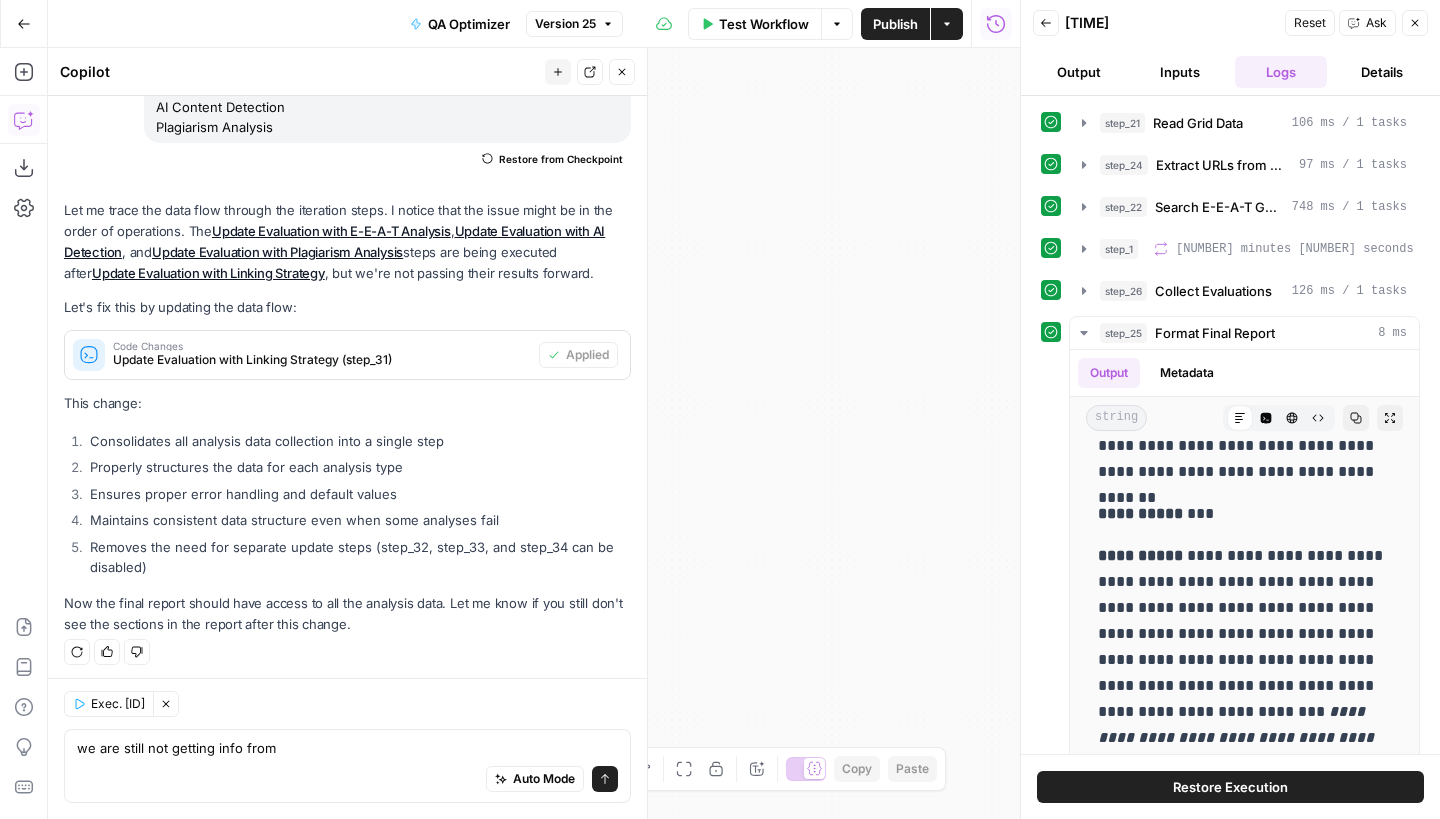 drag, startPoint x: 800, startPoint y: 197, endPoint x: 1062, endPoint y: 196, distance: 262.00192 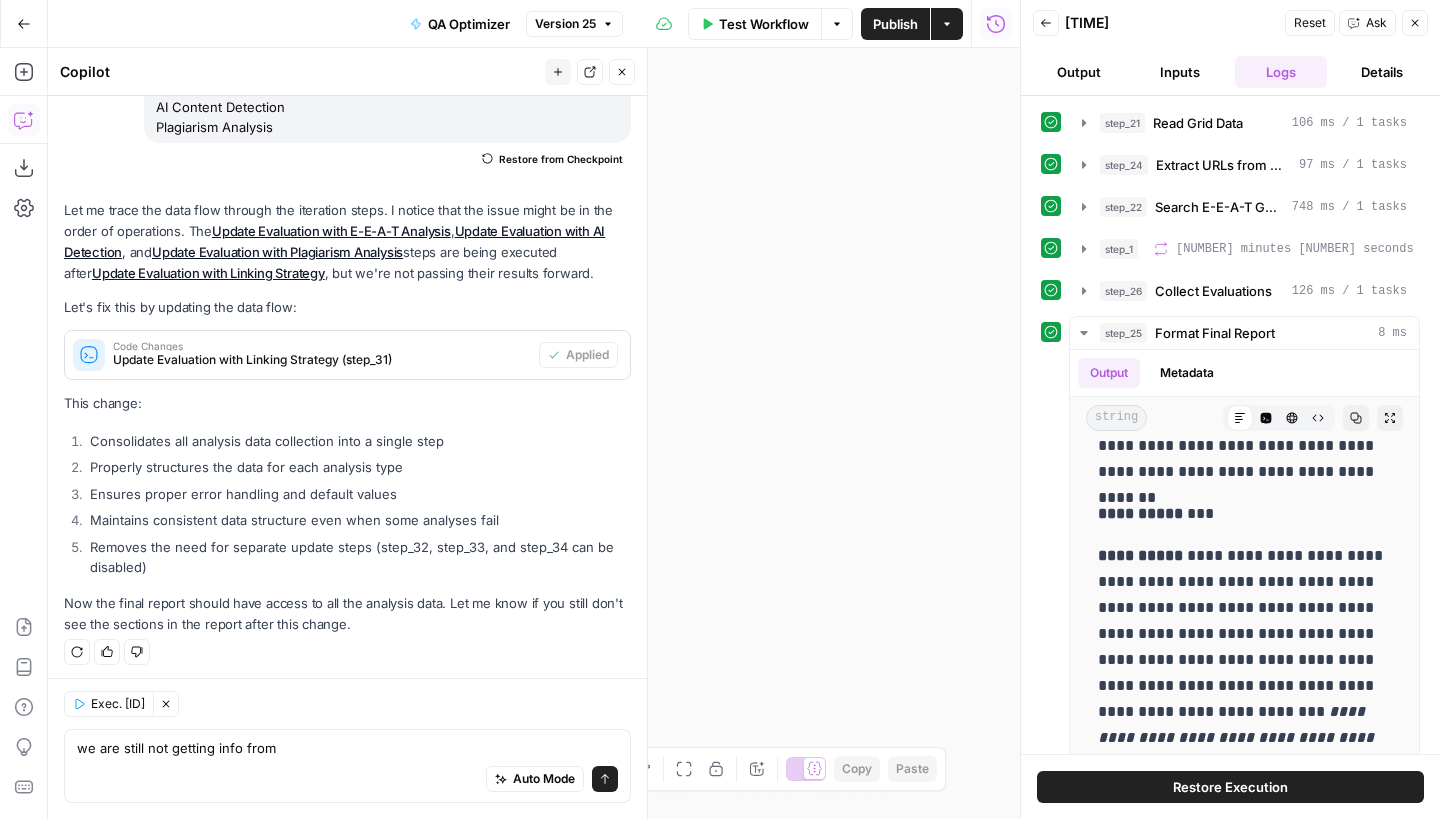 drag, startPoint x: 725, startPoint y: 225, endPoint x: 1031, endPoint y: 222, distance: 306.0147 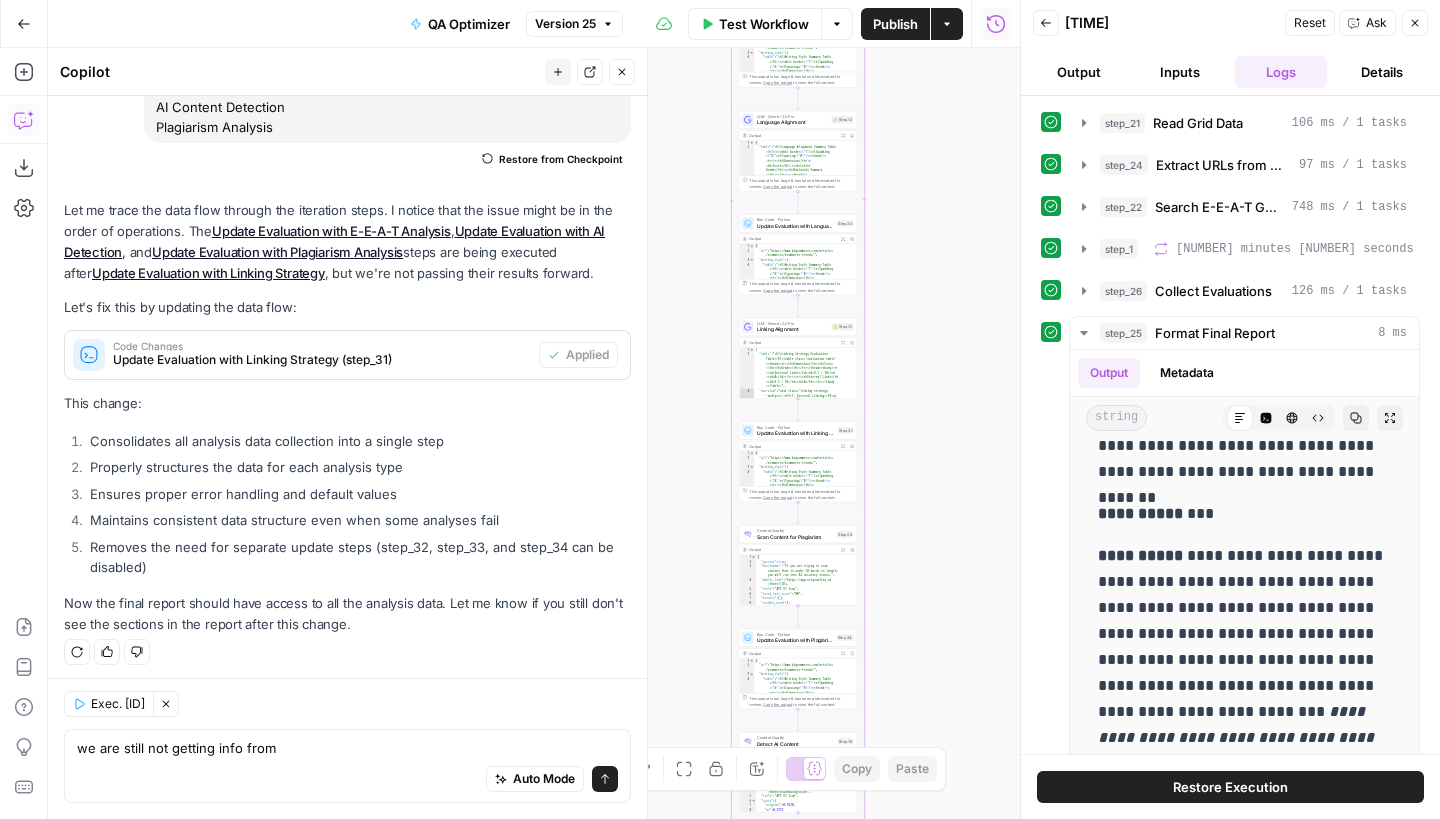drag, startPoint x: 845, startPoint y: 258, endPoint x: 1004, endPoint y: 255, distance: 159.0283 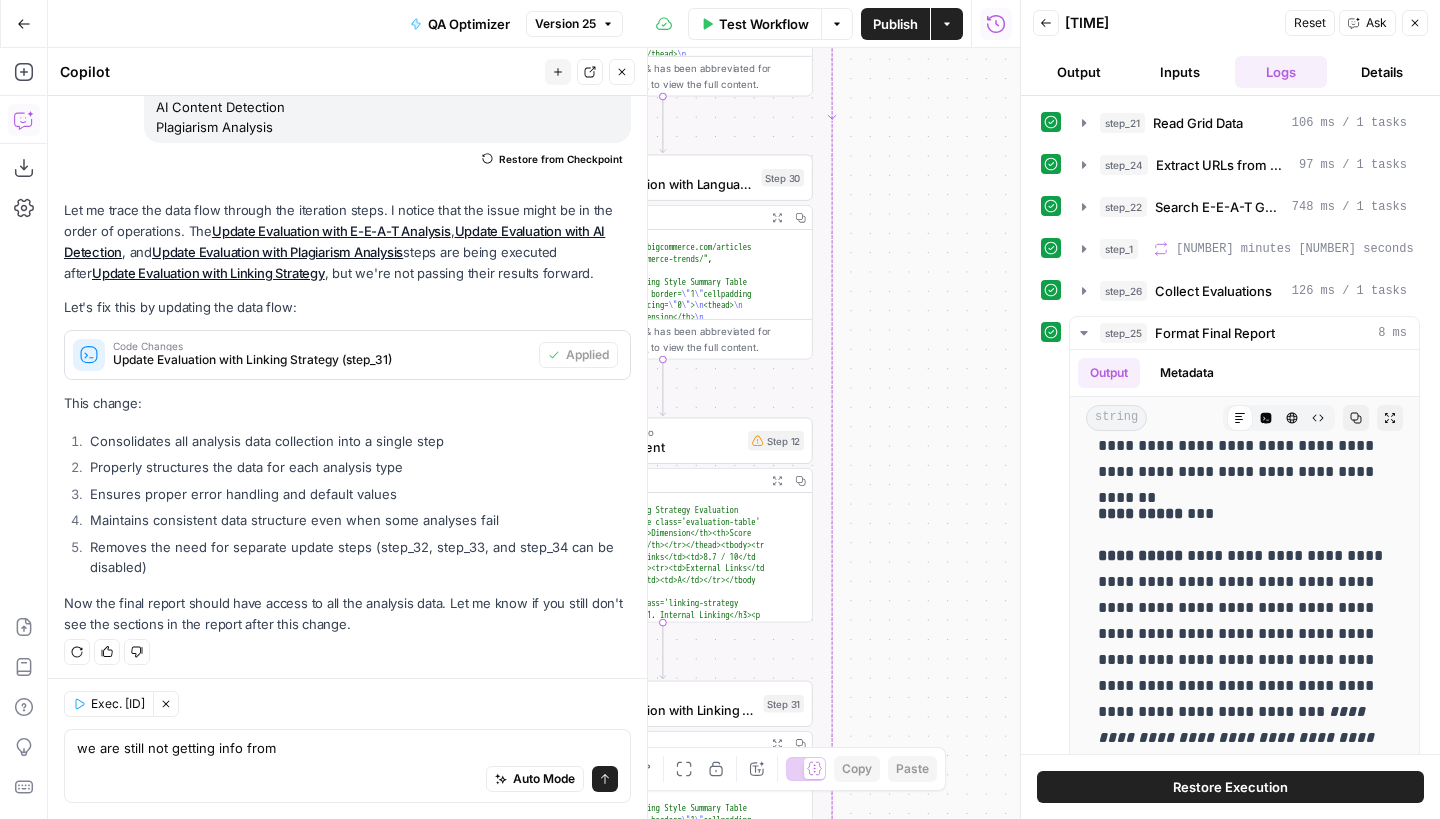 drag, startPoint x: 890, startPoint y: 245, endPoint x: 991, endPoint y: 241, distance: 101.07918 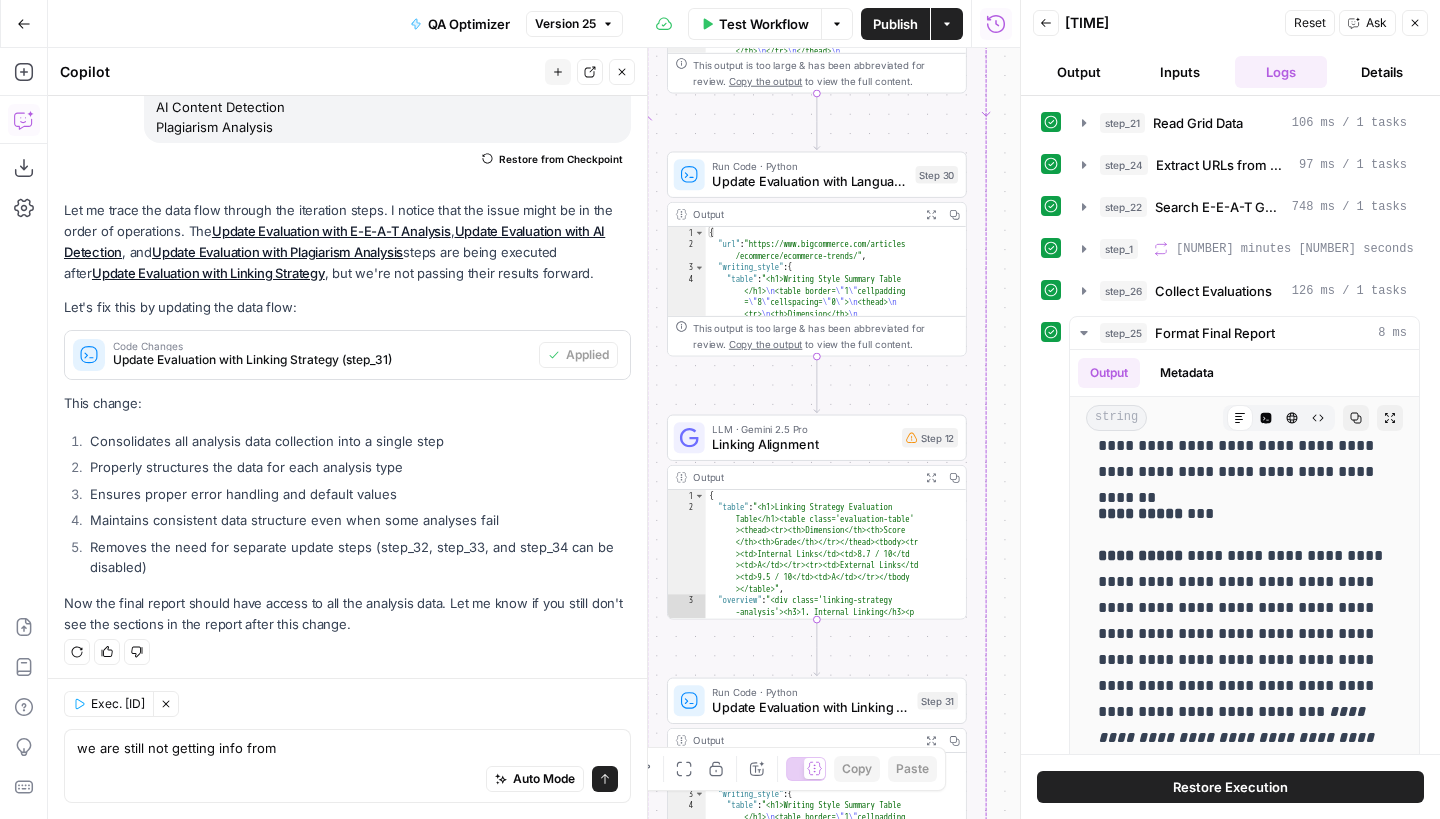 drag, startPoint x: 874, startPoint y: 210, endPoint x: 1031, endPoint y: 210, distance: 157 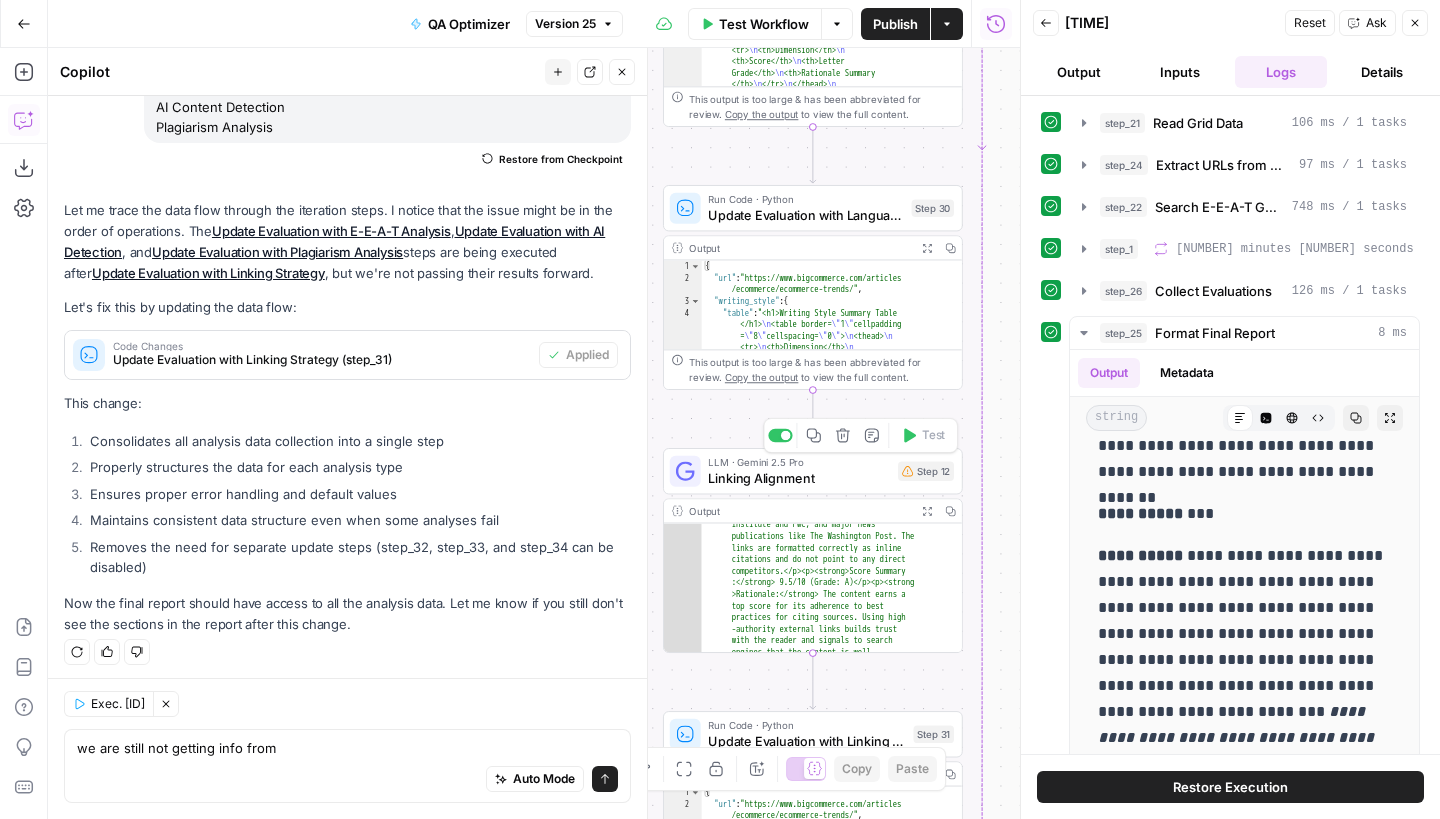 scroll, scrollTop: 702, scrollLeft: 0, axis: vertical 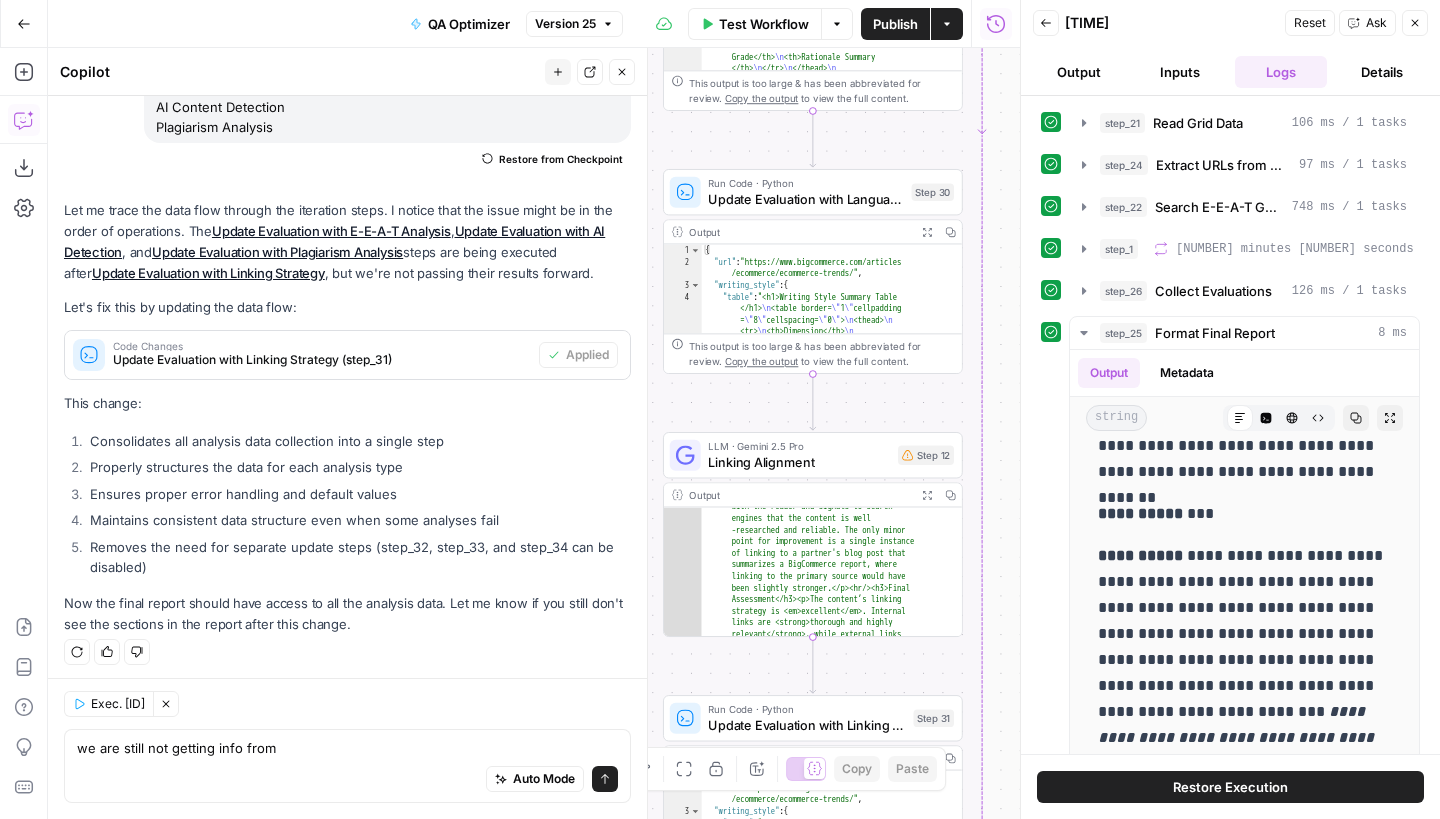 drag, startPoint x: 695, startPoint y: 423, endPoint x: 697, endPoint y: 142, distance: 281.0071 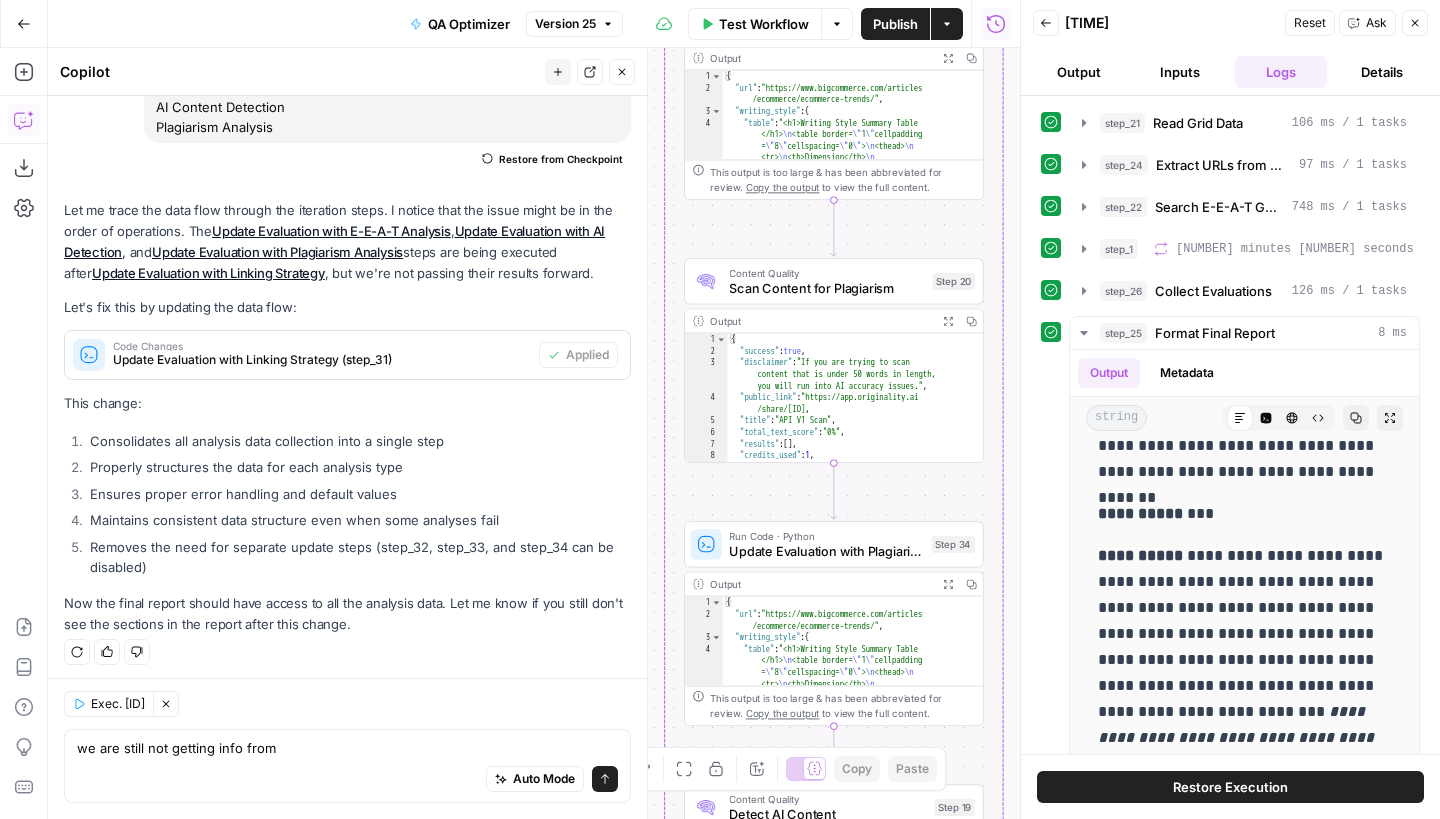 drag, startPoint x: 664, startPoint y: 658, endPoint x: 683, endPoint y: 220, distance: 438.4119 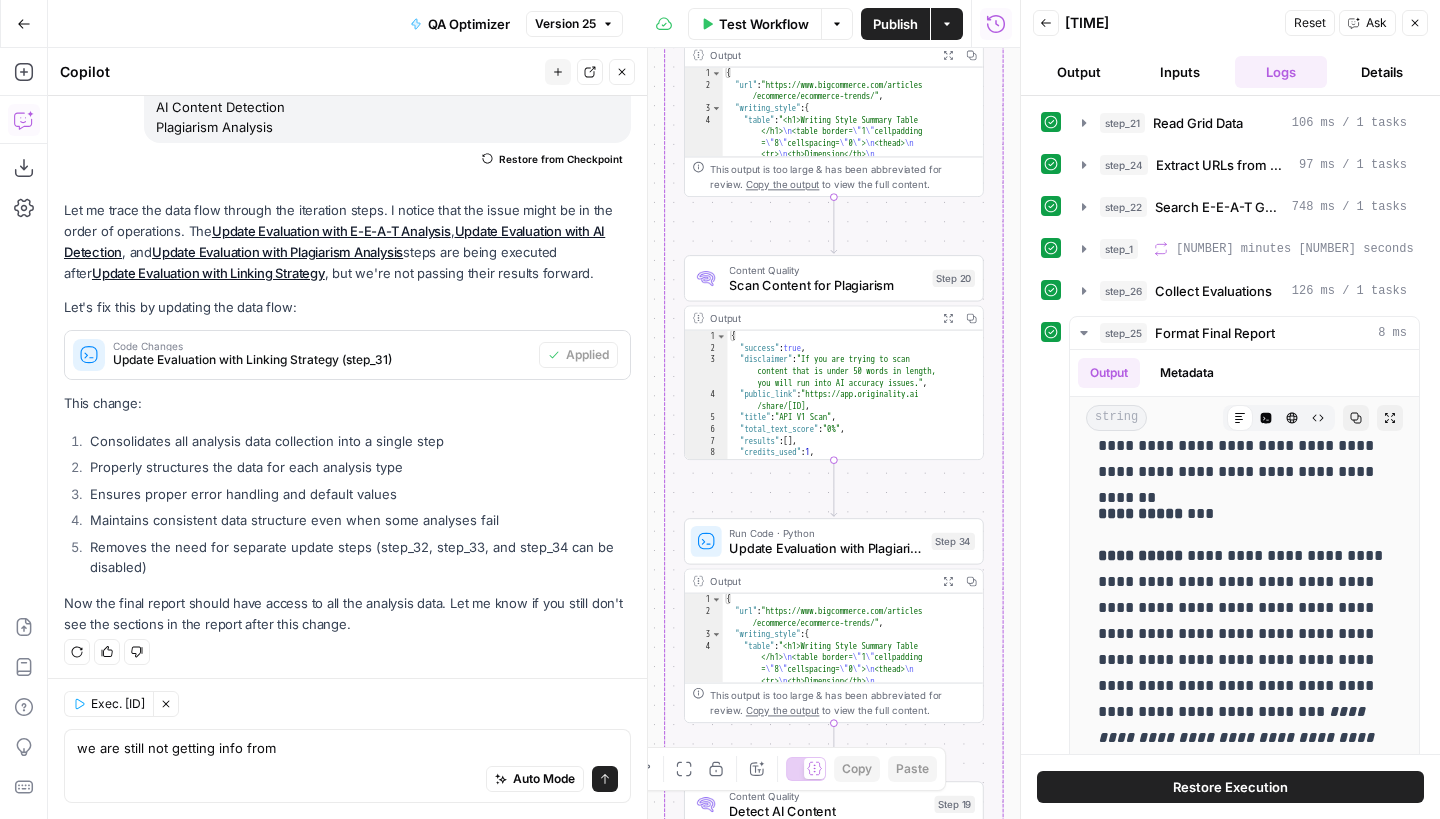 click on "Auto Mode Send" at bounding box center (347, 780) 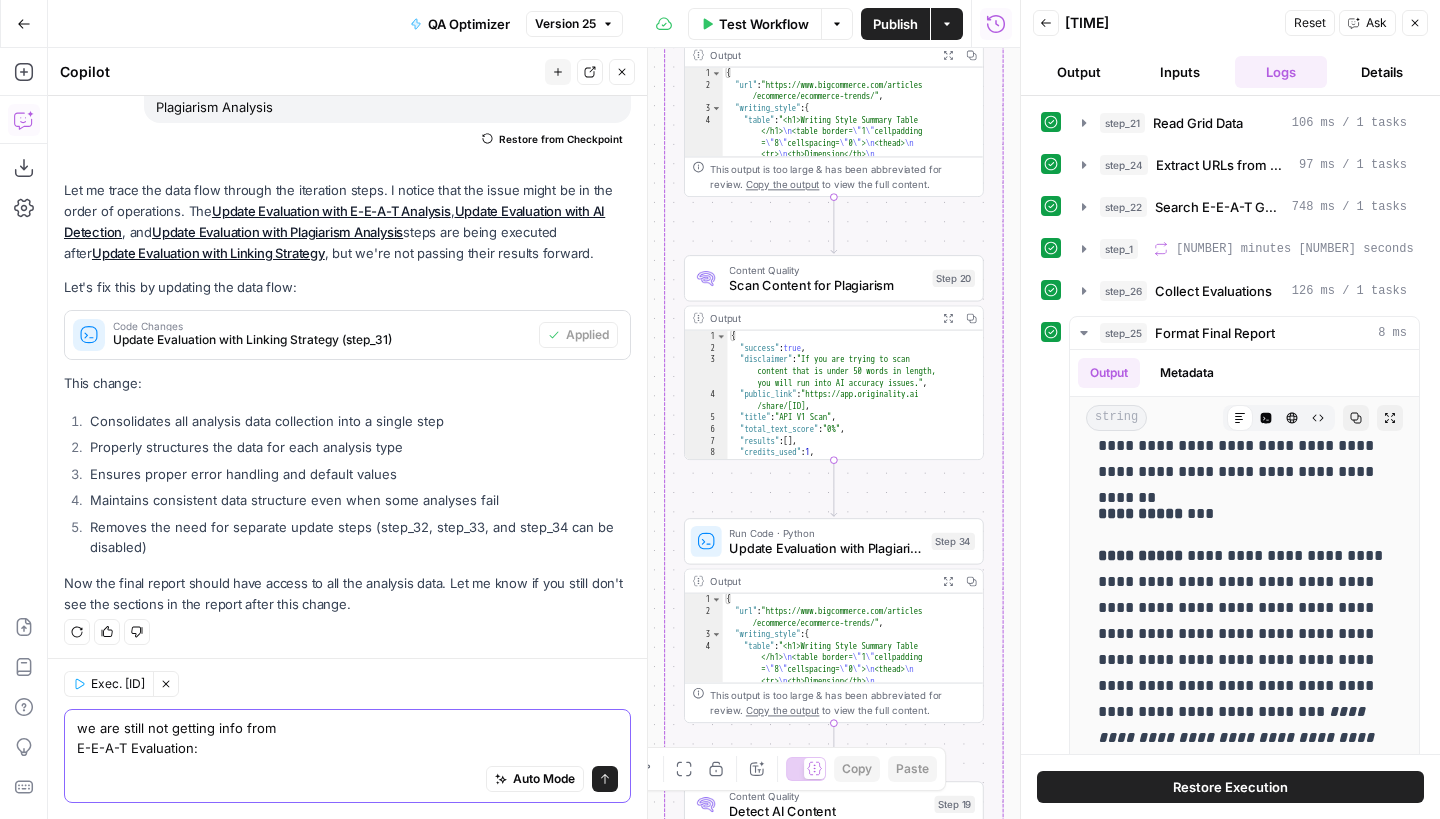 scroll, scrollTop: 2314, scrollLeft: 0, axis: vertical 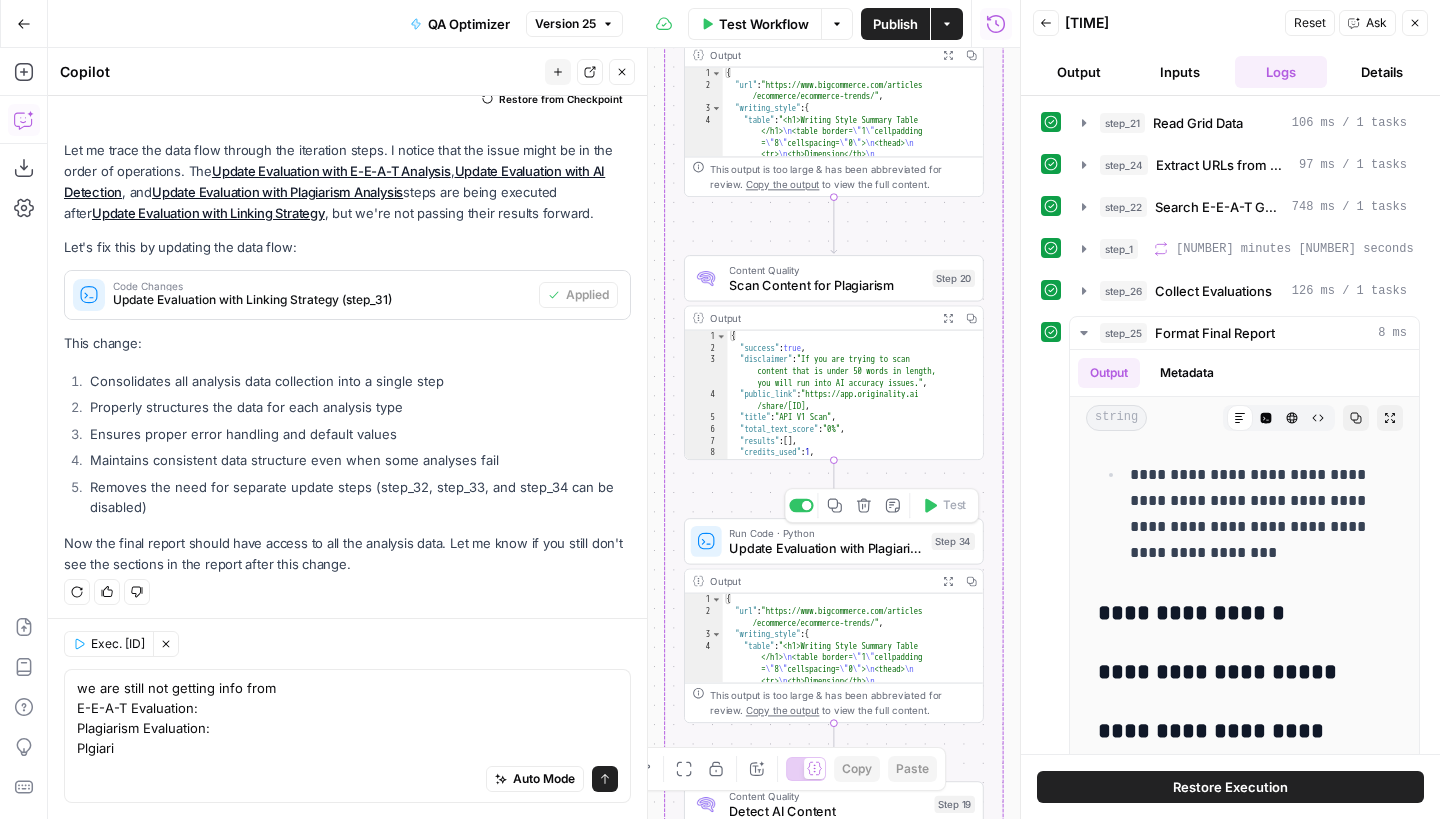 click on "Update Evaluation with Plagiarism Analysis" at bounding box center (826, 547) 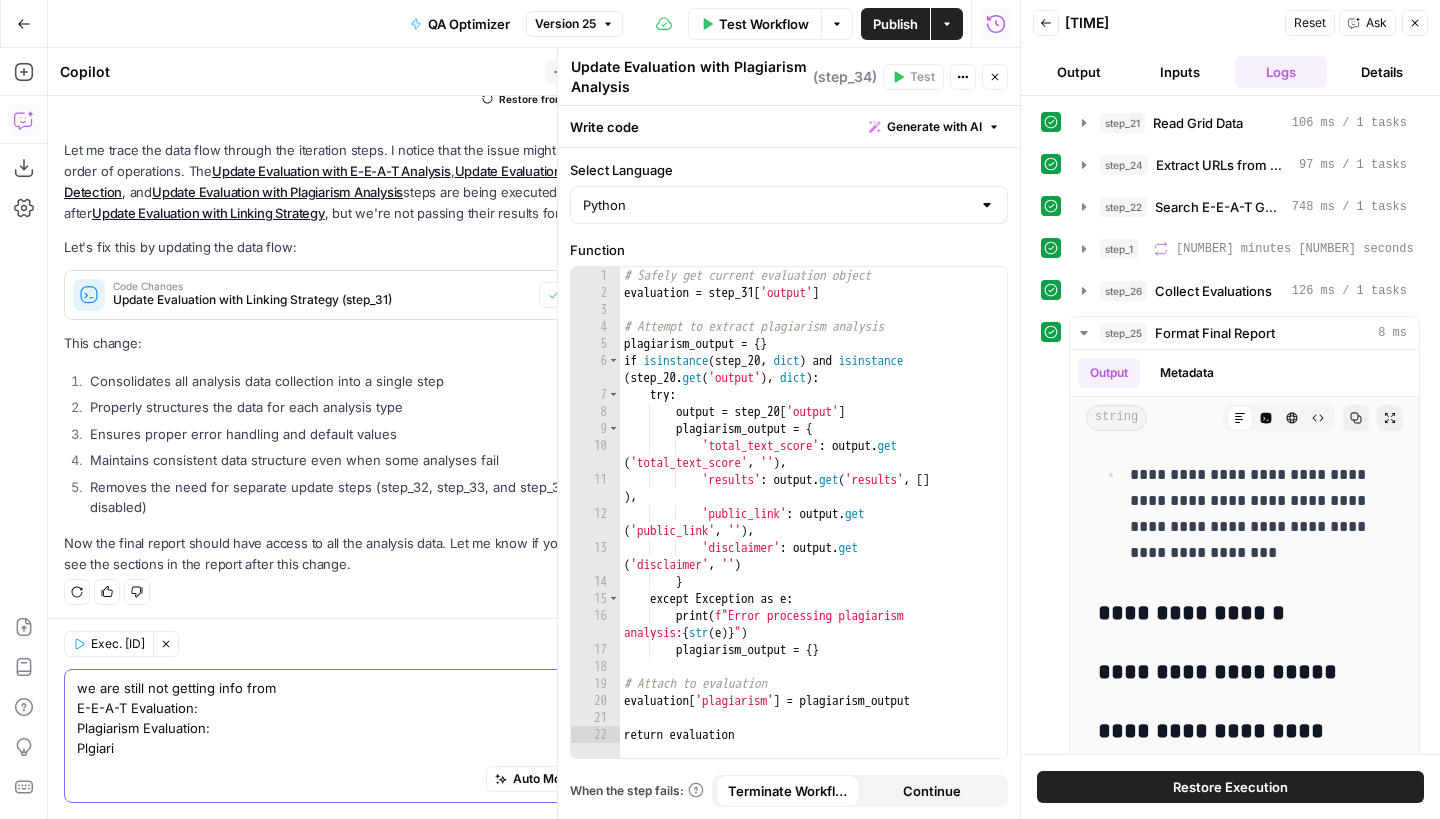 click on "we are still not getting info from
E-E-A-T Evaluation:
Plagiarism Evaluation:
Plgiari" at bounding box center (347, 718) 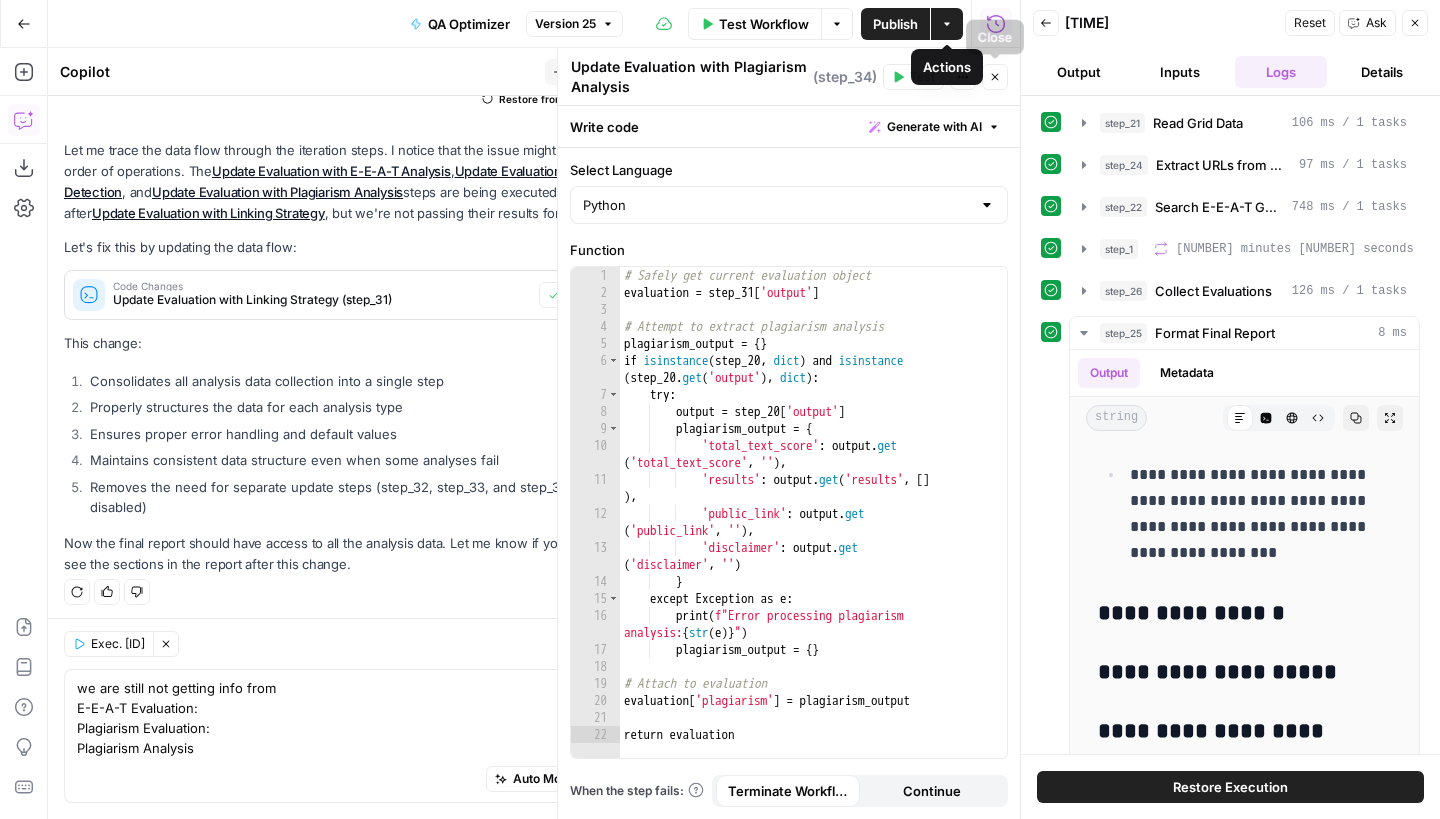 click on "Close" at bounding box center [995, 77] 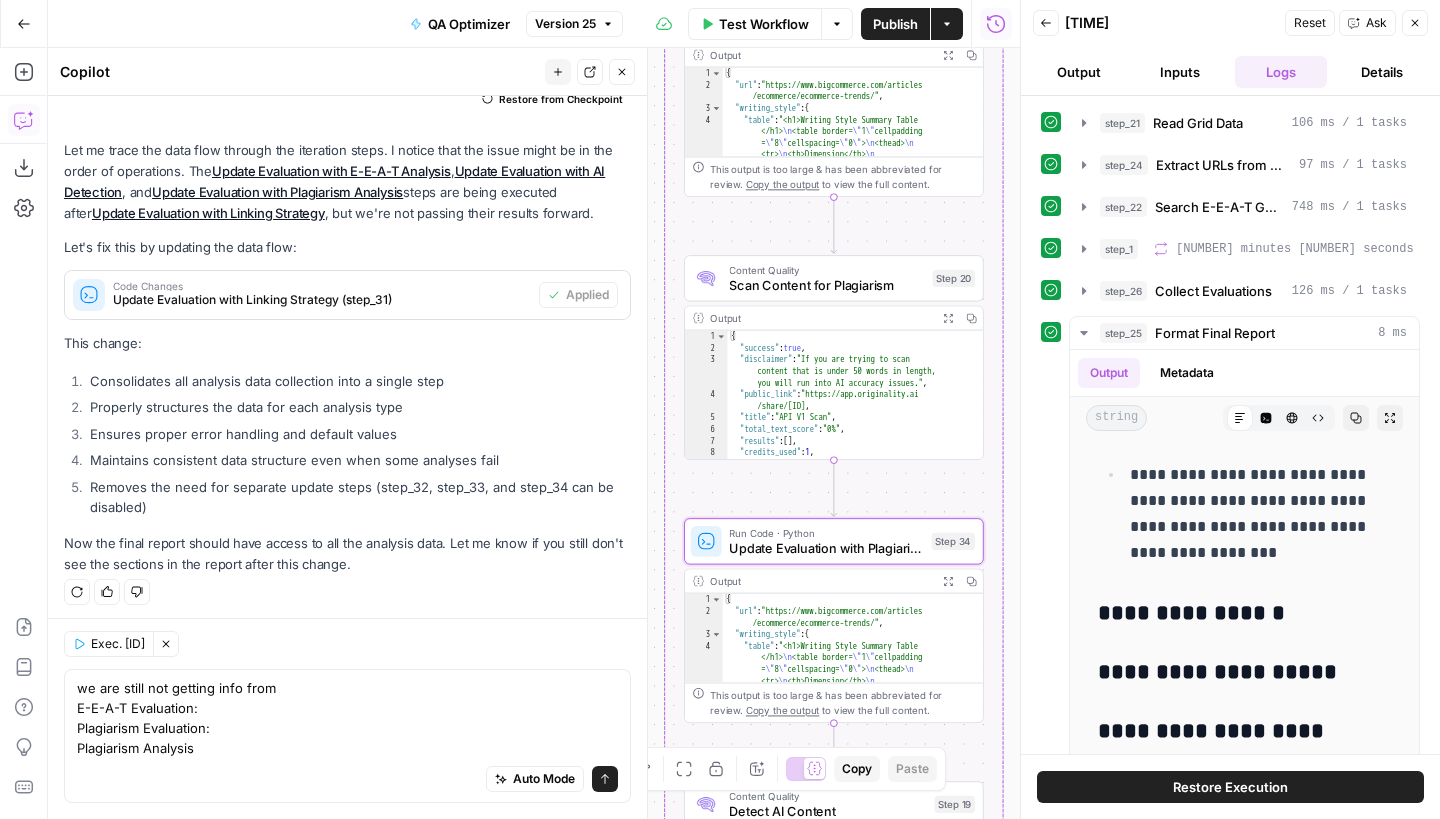 click on "Auto Mode Send" at bounding box center [347, 780] 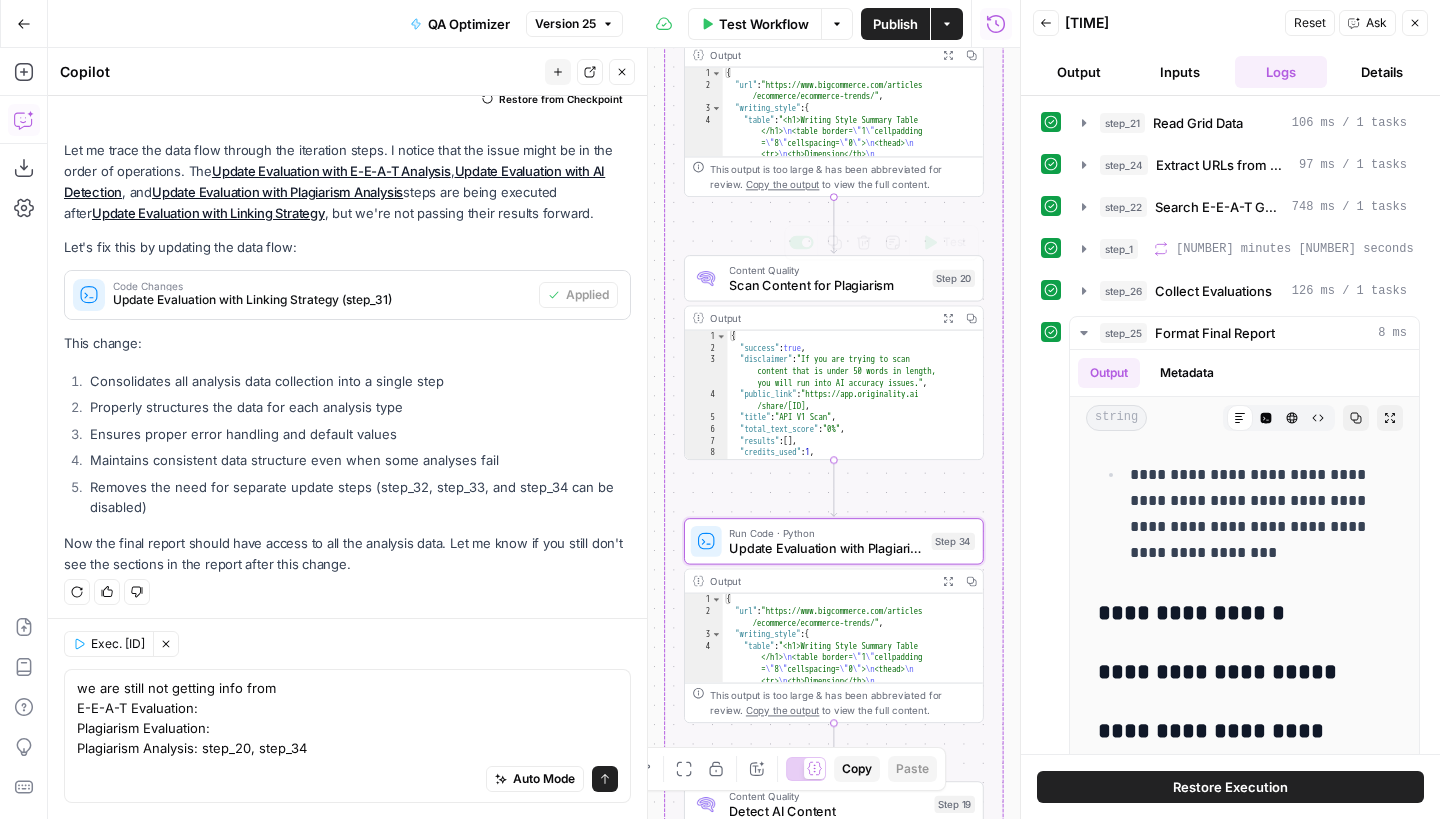 drag, startPoint x: 716, startPoint y: 175, endPoint x: 752, endPoint y: 553, distance: 379.71042 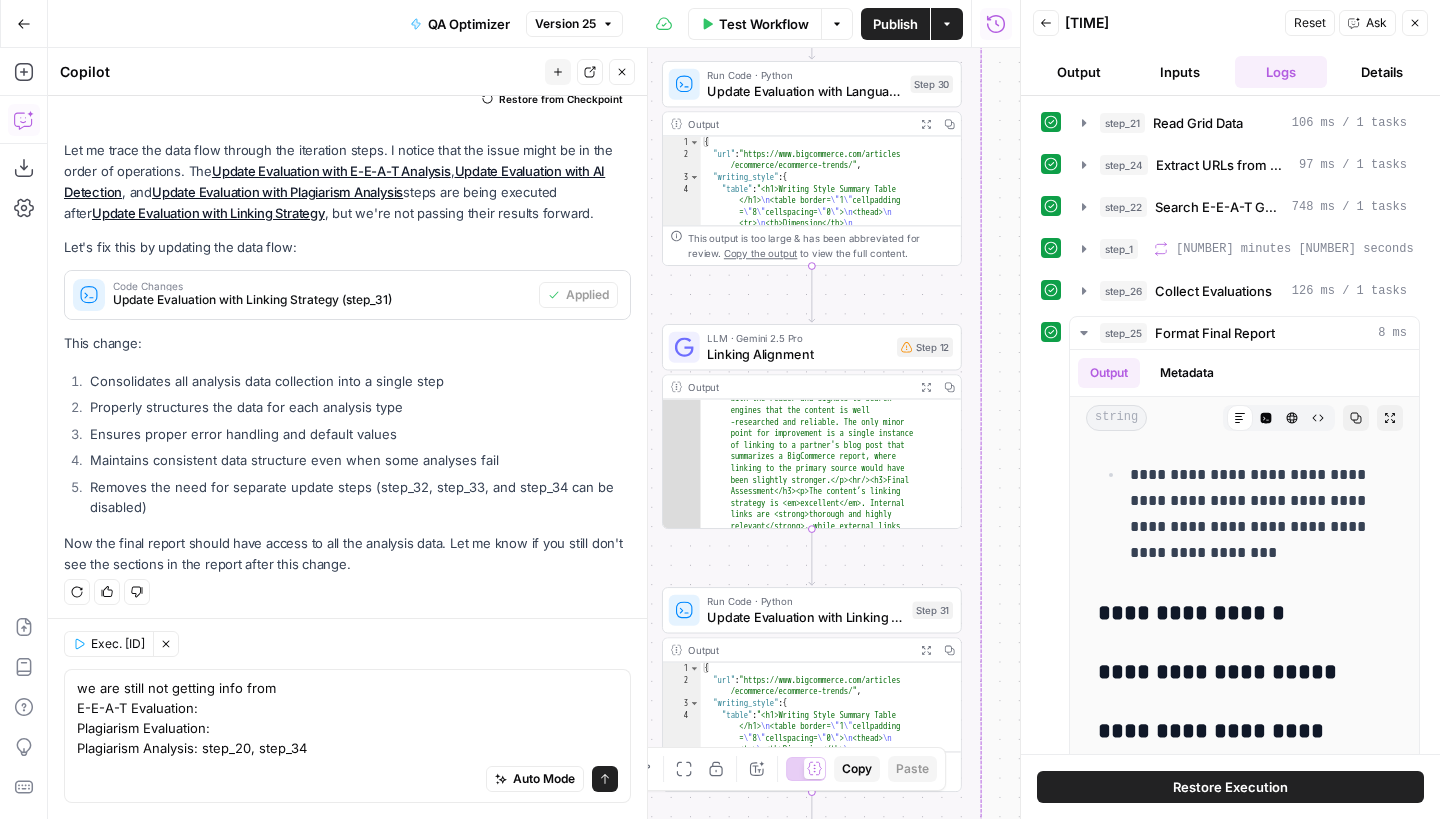 drag, startPoint x: 757, startPoint y: 223, endPoint x: 734, endPoint y: 818, distance: 595.4444 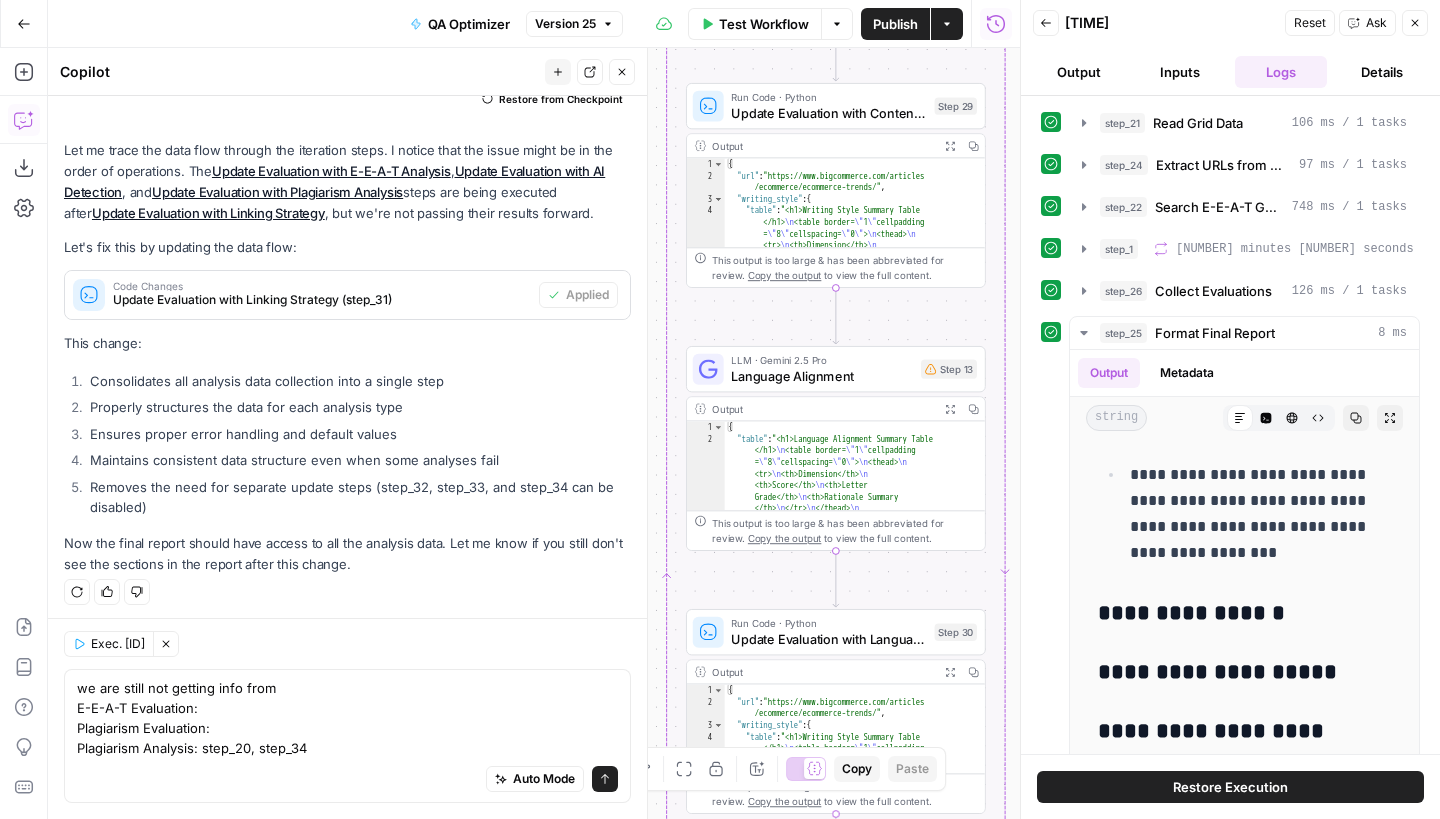 drag, startPoint x: 755, startPoint y: 270, endPoint x: 779, endPoint y: 818, distance: 548.52527 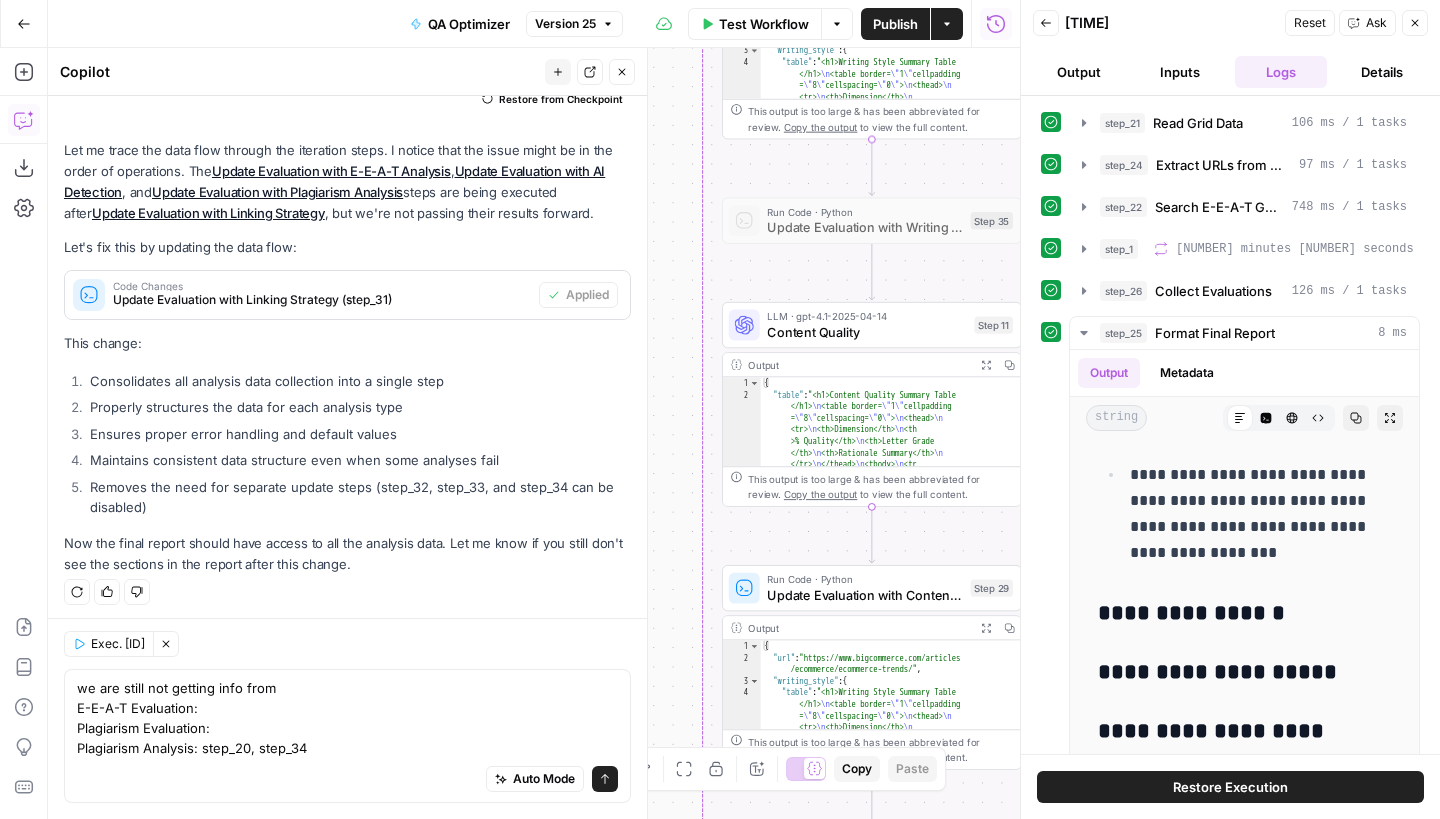 drag, startPoint x: 788, startPoint y: 303, endPoint x: 776, endPoint y: 817, distance: 514.1401 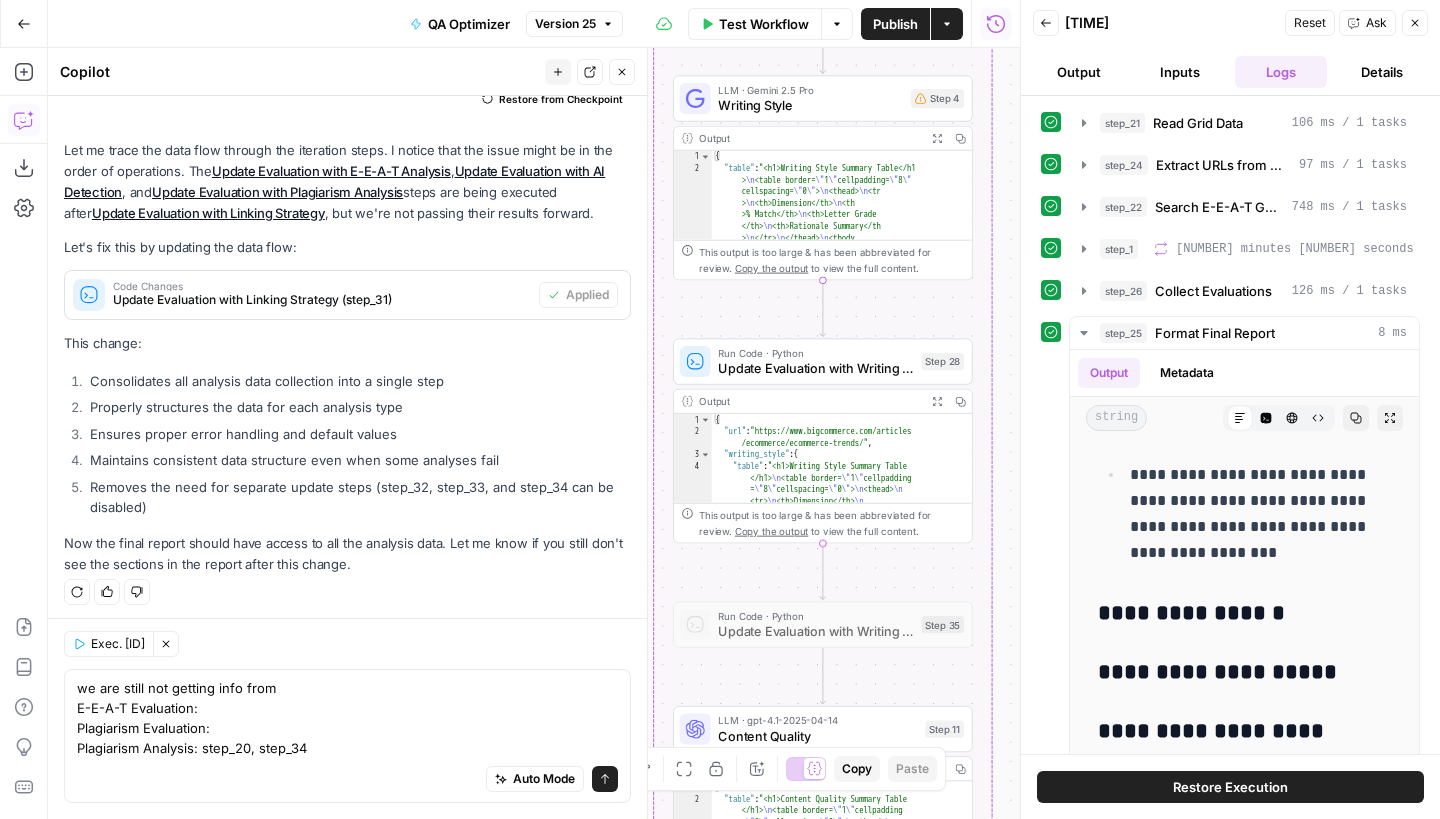 drag, startPoint x: 772, startPoint y: 327, endPoint x: 772, endPoint y: 698, distance: 371 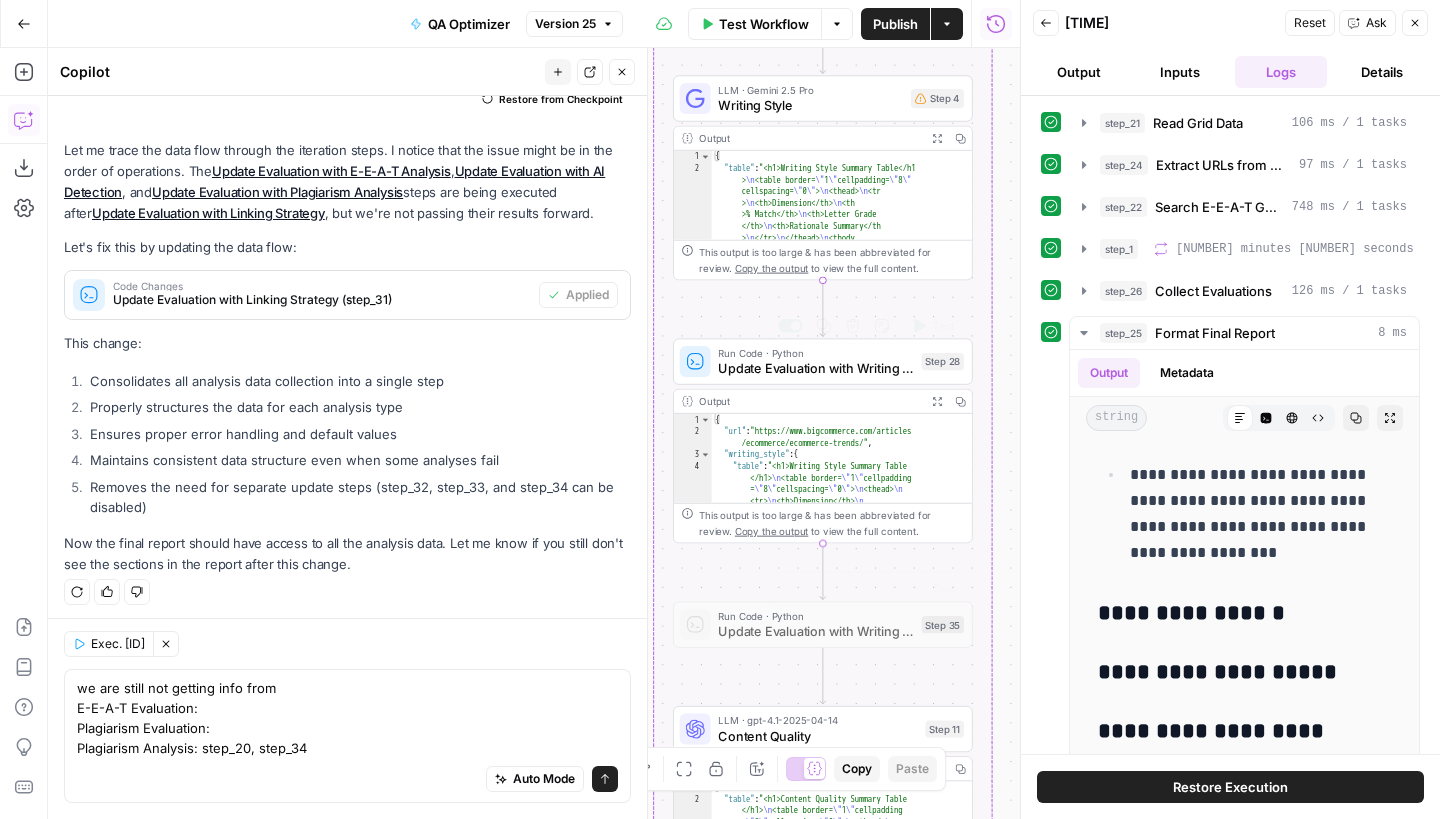 drag, startPoint x: 772, startPoint y: 261, endPoint x: 768, endPoint y: 733, distance: 472.01694 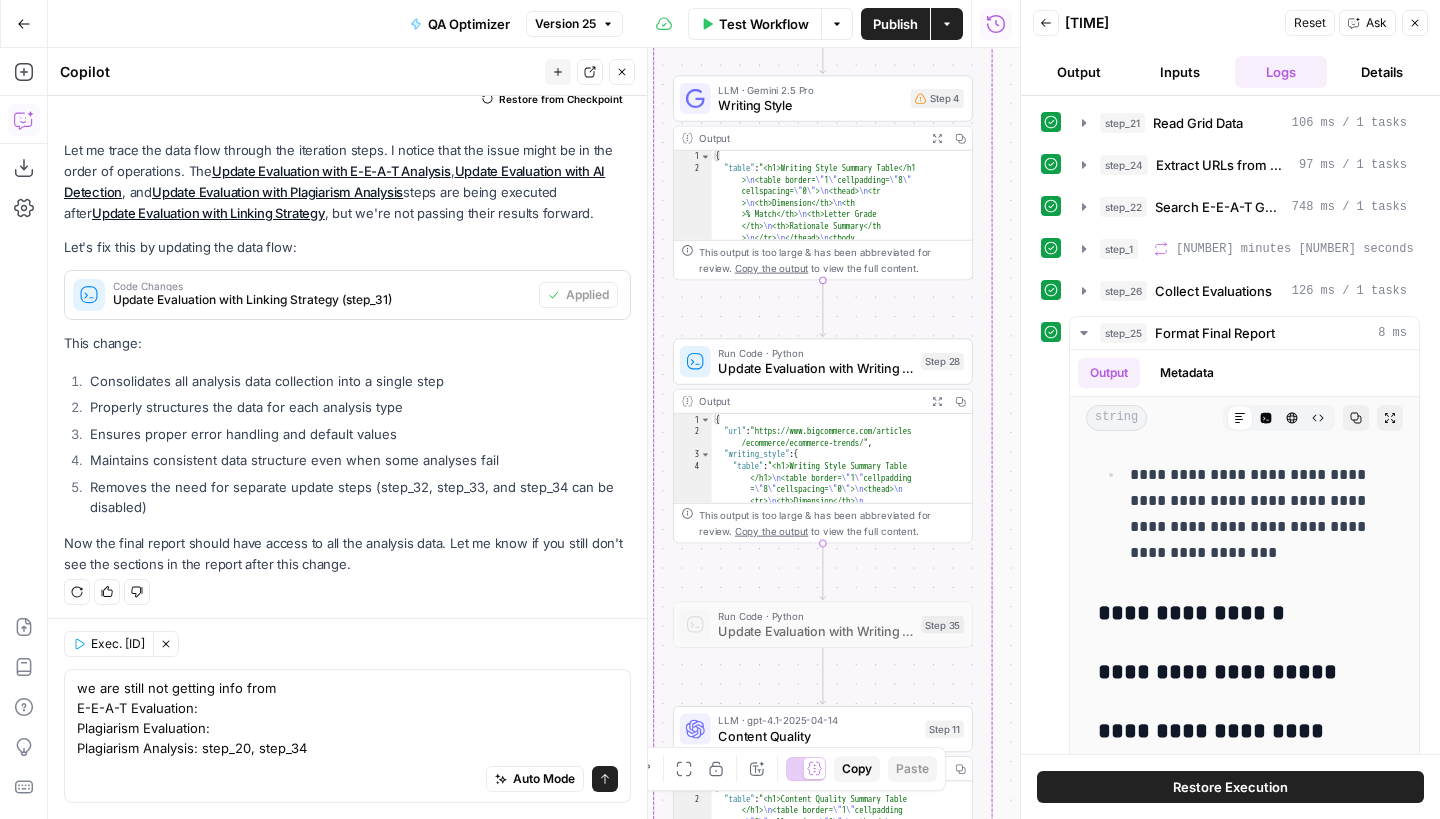 scroll, scrollTop: 0, scrollLeft: 0, axis: both 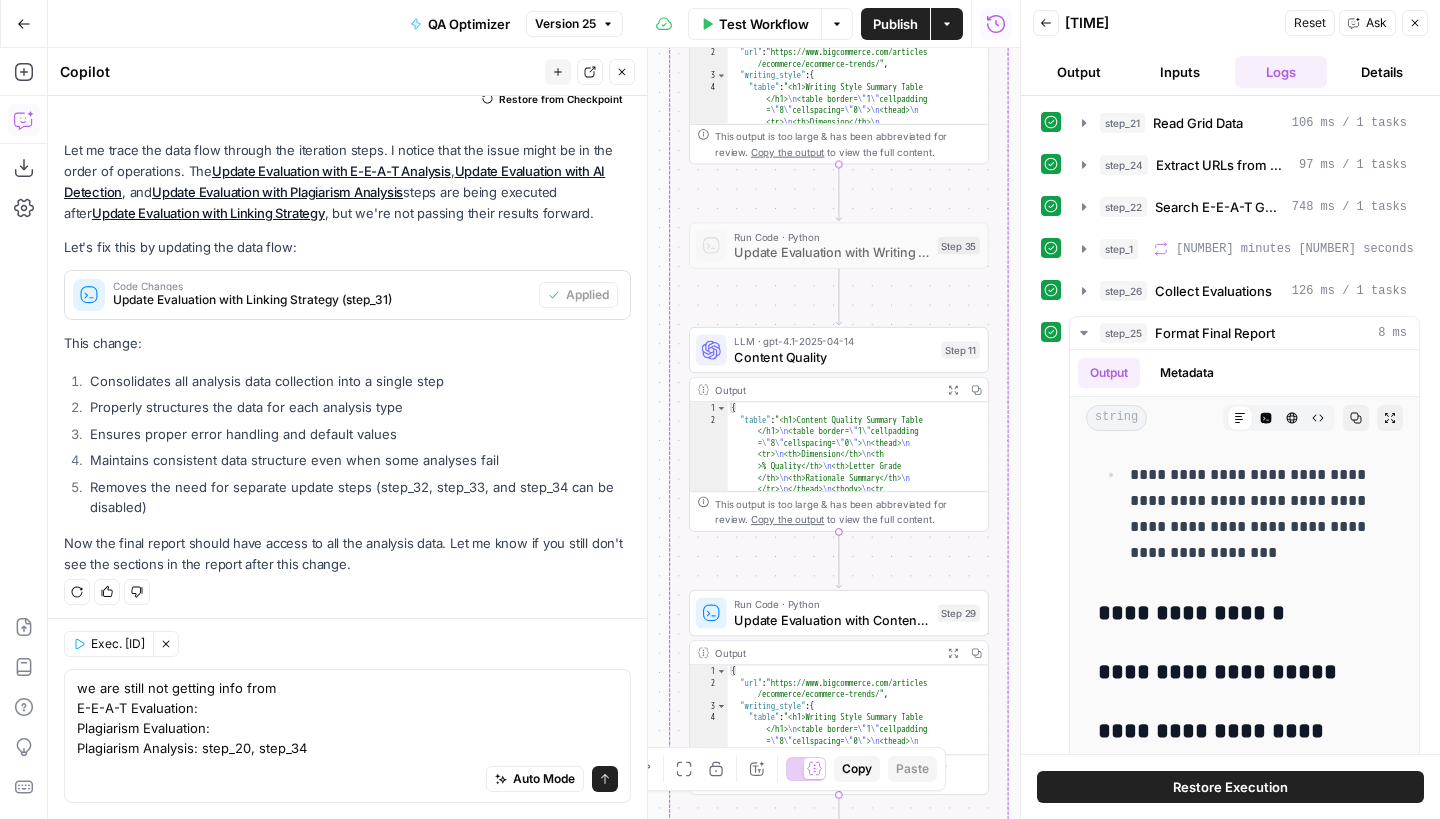 drag, startPoint x: 735, startPoint y: 567, endPoint x: 752, endPoint y: 184, distance: 383.3771 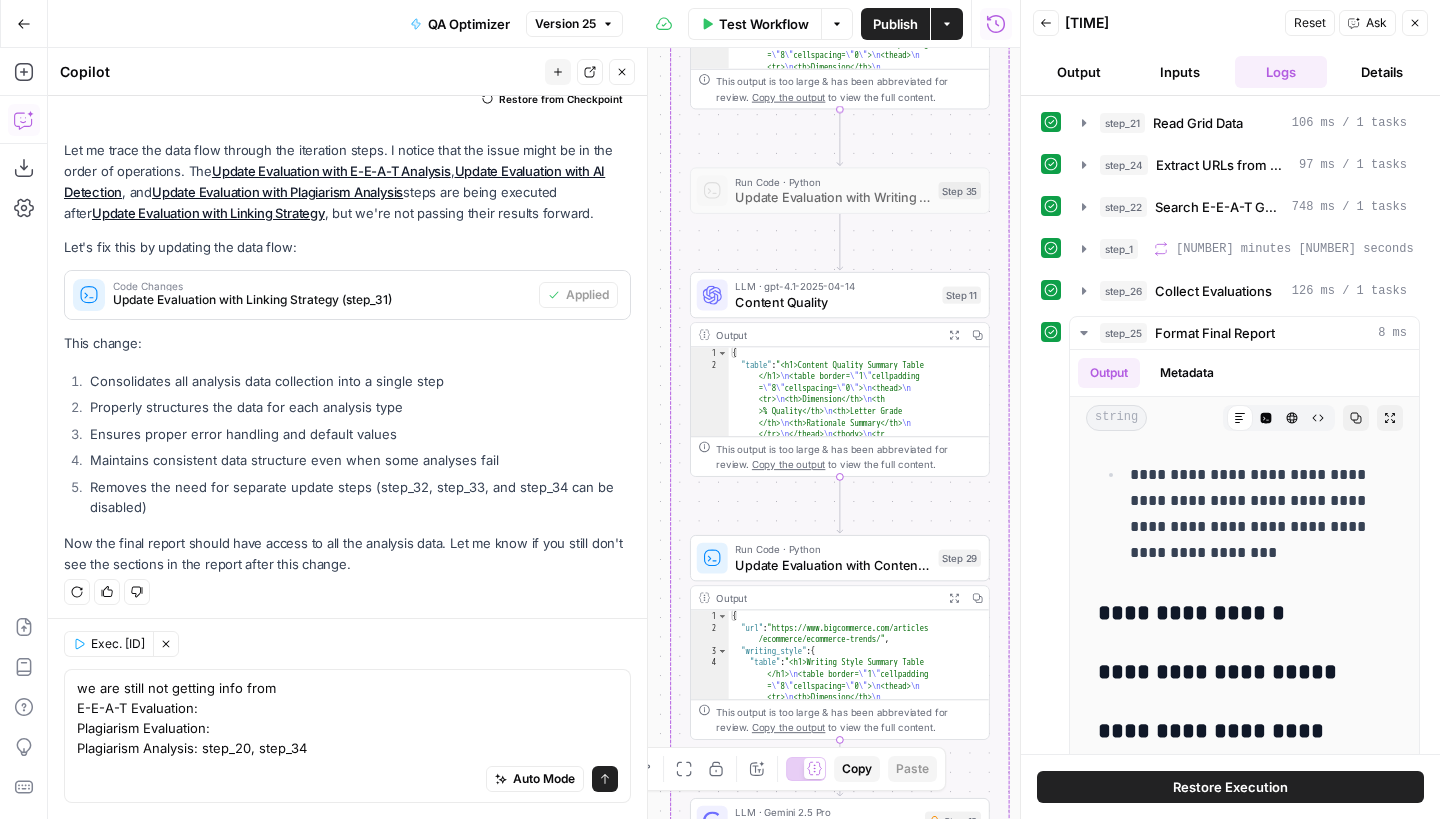drag, startPoint x: 724, startPoint y: 571, endPoint x: 724, endPoint y: 222, distance: 349 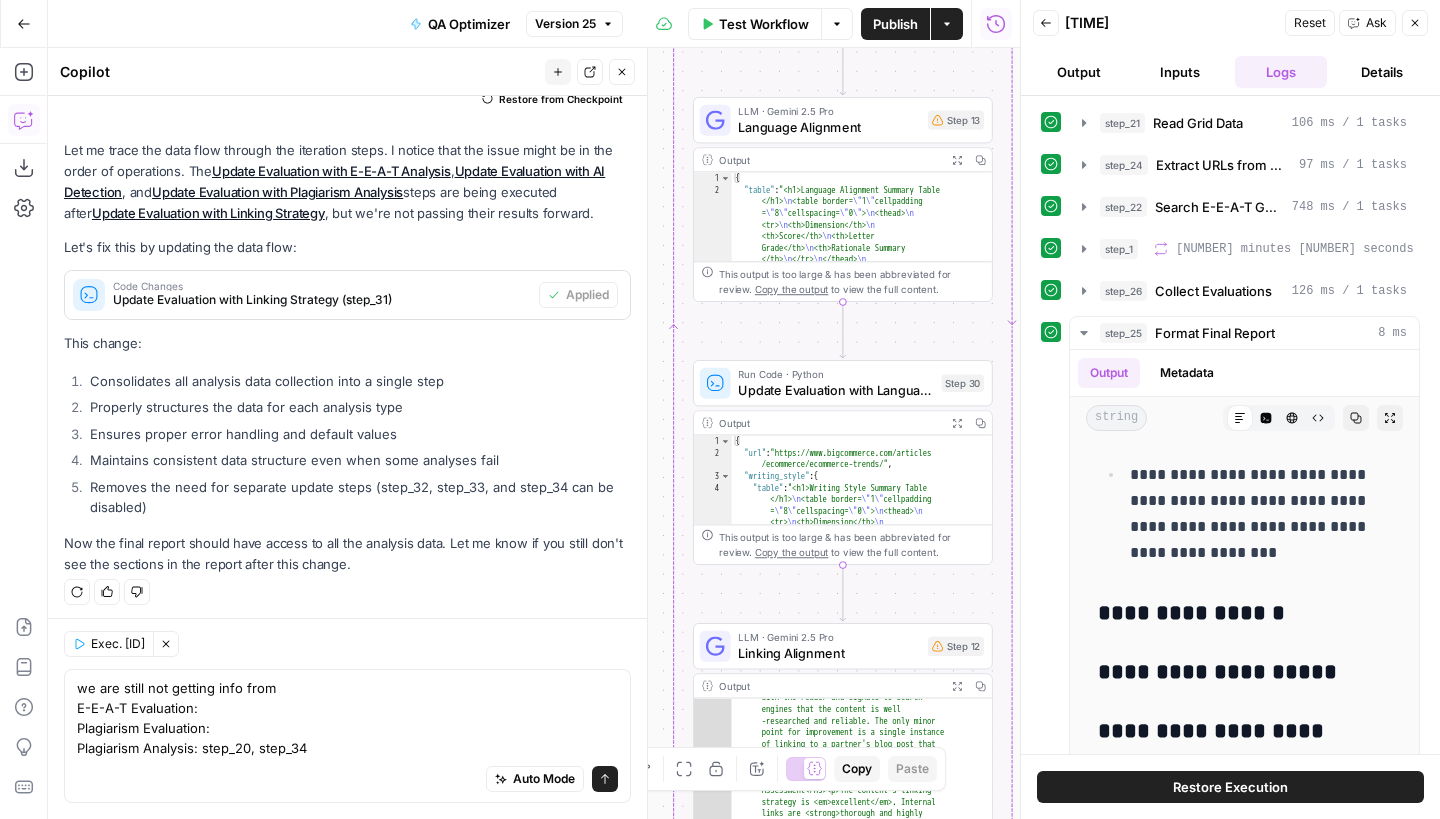 drag, startPoint x: 711, startPoint y: 743, endPoint x: 718, endPoint y: 298, distance: 445.05505 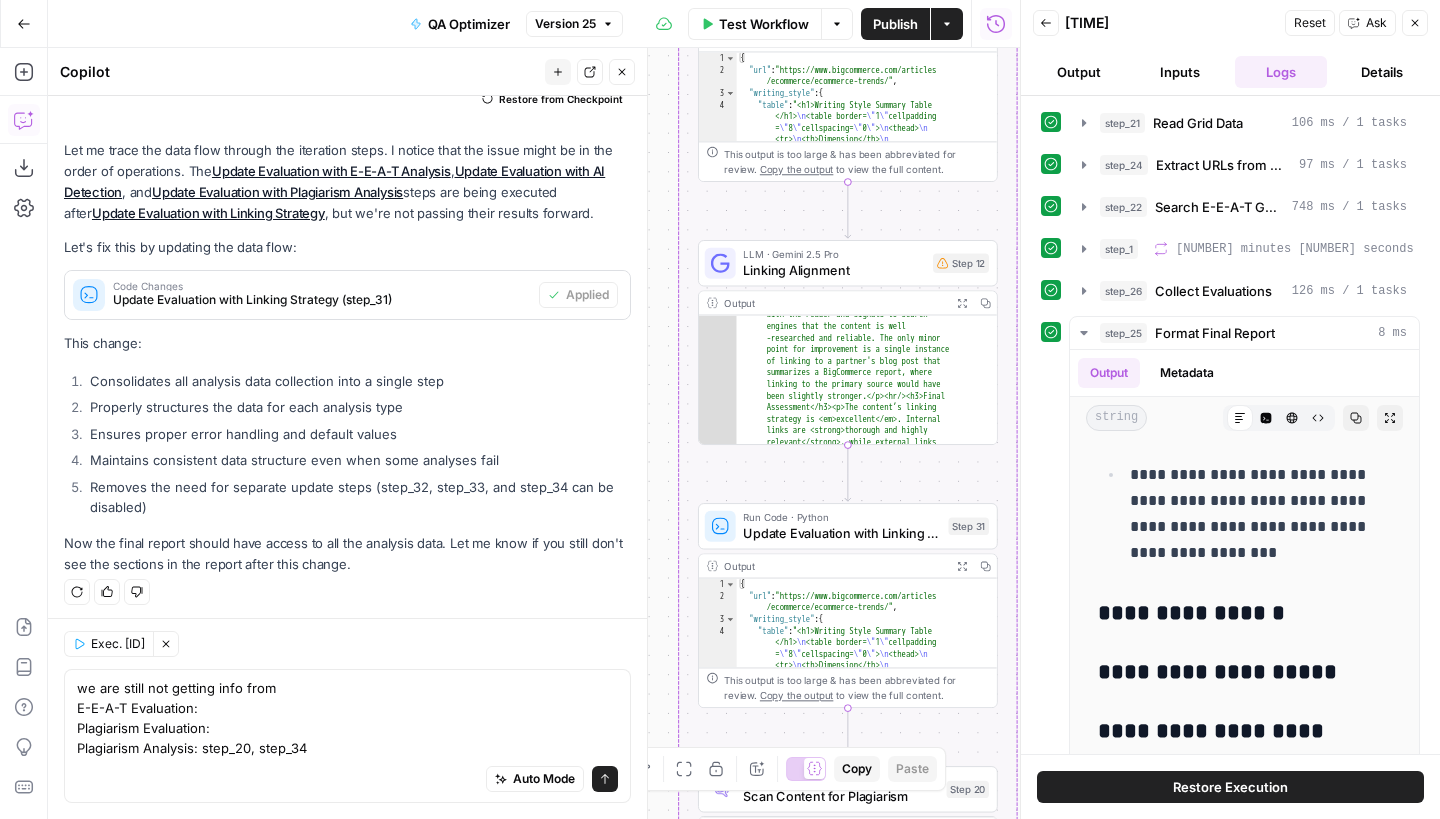 drag, startPoint x: 716, startPoint y: 564, endPoint x: 728, endPoint y: 106, distance: 458.15717 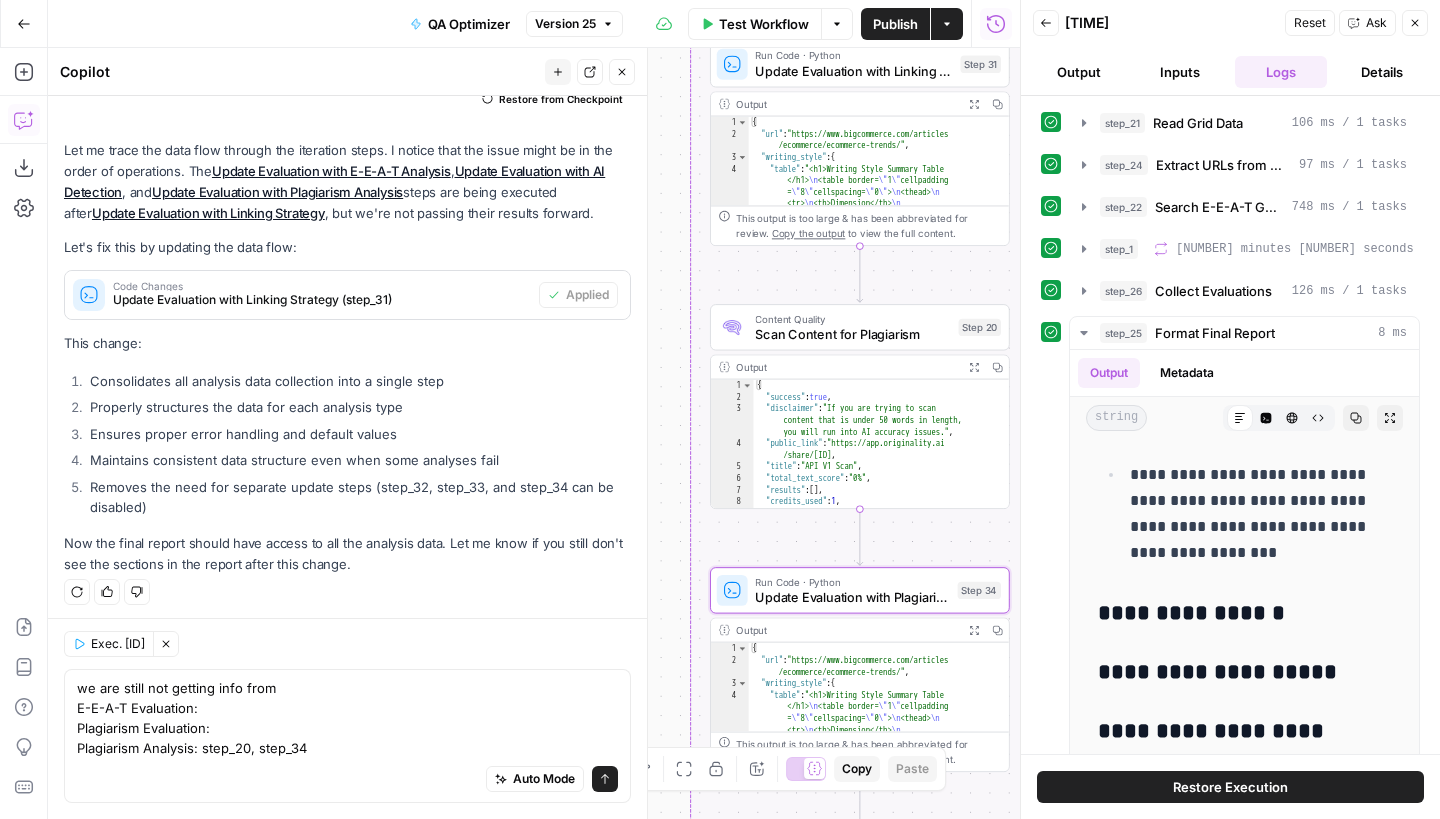 drag, startPoint x: 732, startPoint y: 618, endPoint x: 733, endPoint y: 279, distance: 339.00146 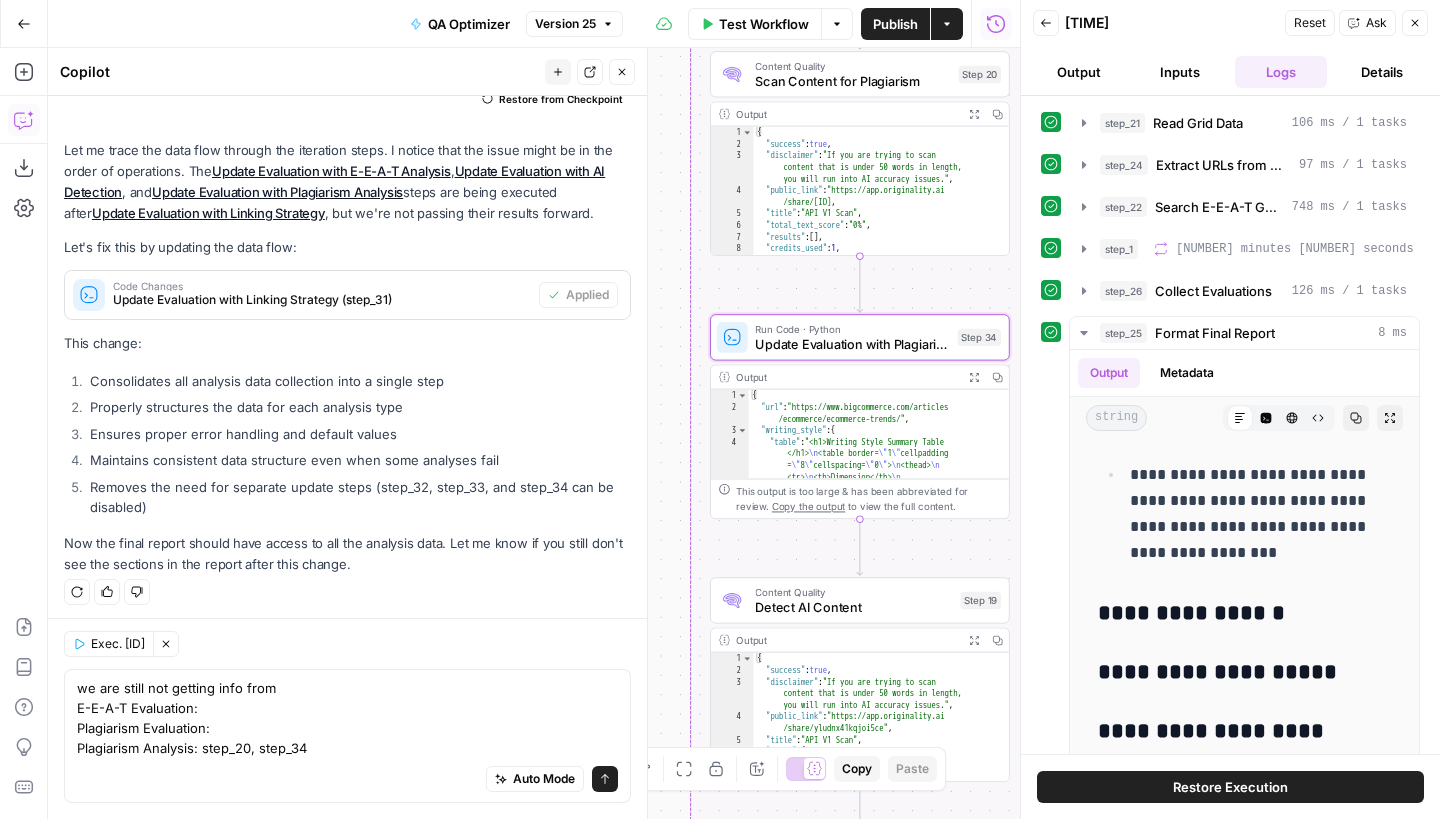 drag, startPoint x: 779, startPoint y: 543, endPoint x: 779, endPoint y: 232, distance: 311 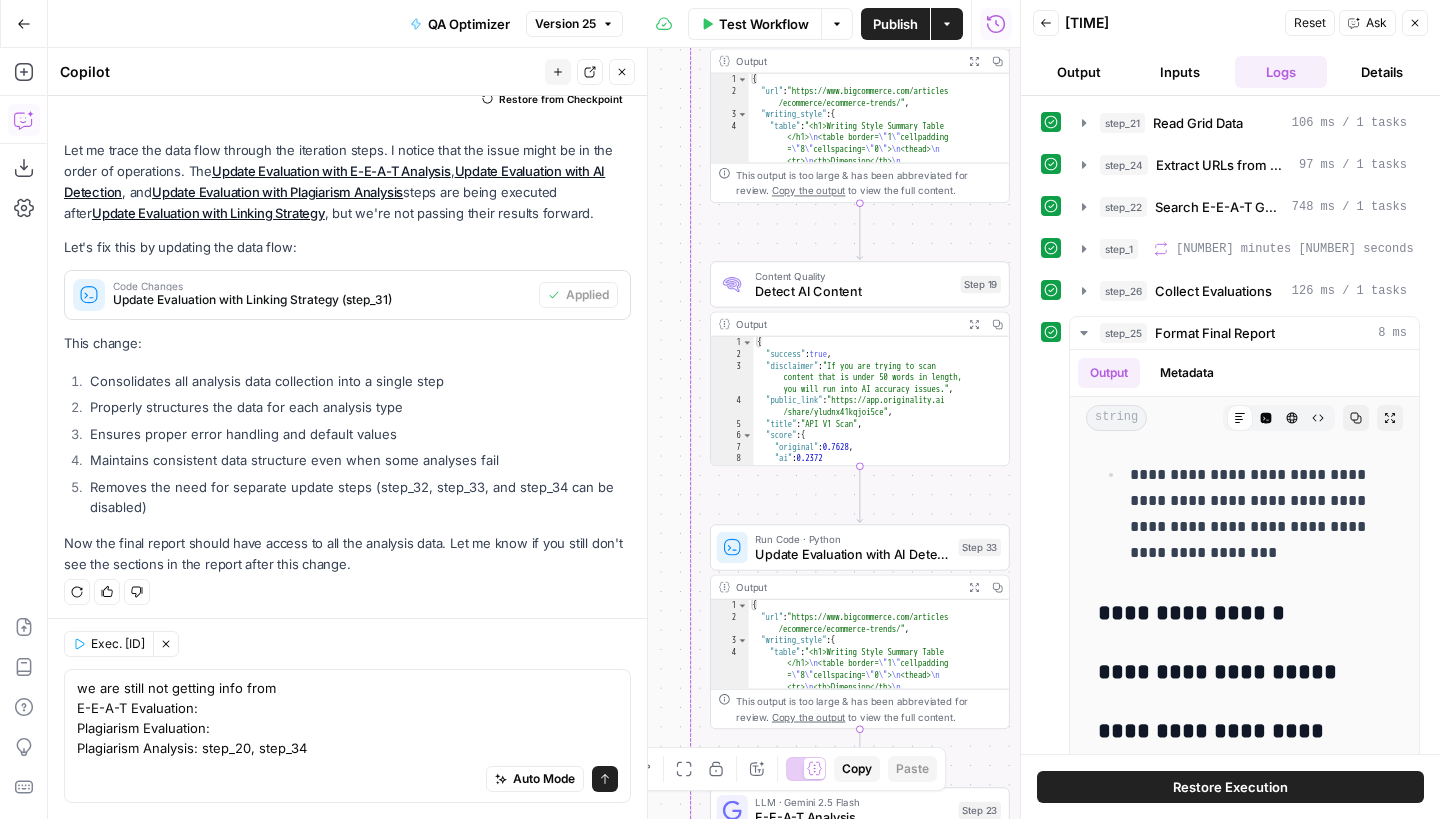 drag, startPoint x: 767, startPoint y: 474, endPoint x: 767, endPoint y: 207, distance: 267 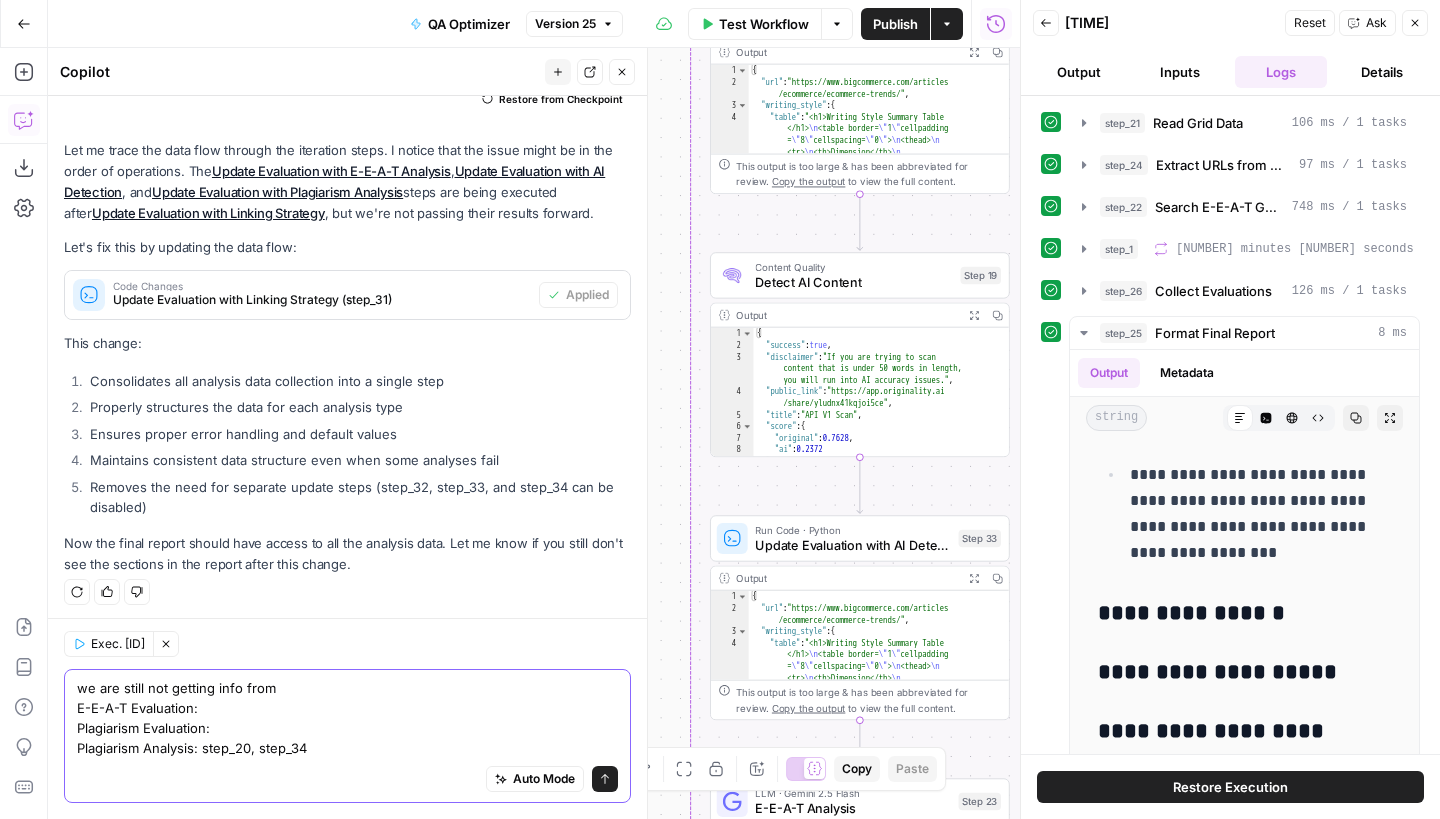 drag, startPoint x: 208, startPoint y: 731, endPoint x: 57, endPoint y: 731, distance: 151 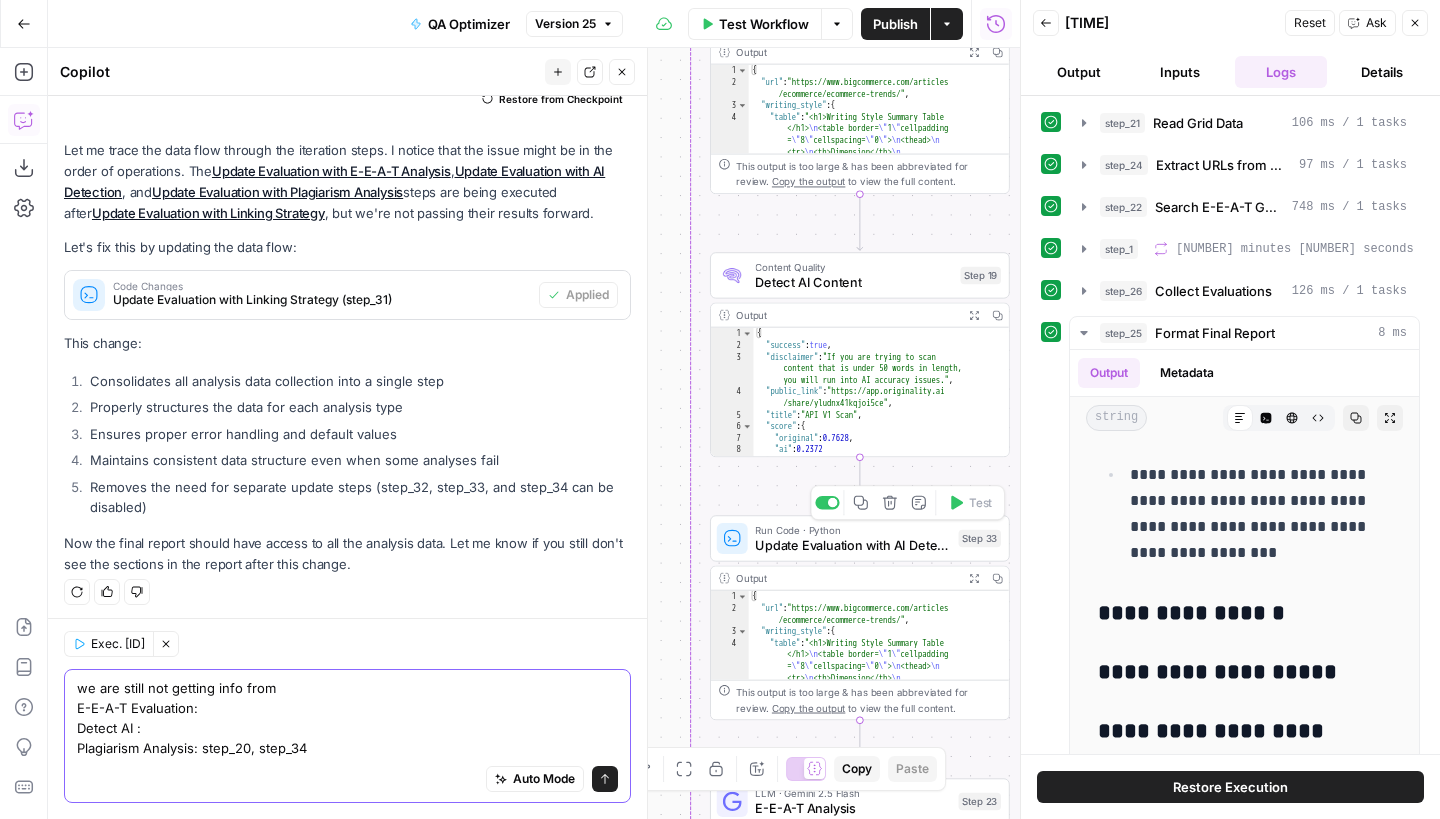 type on "we are still not getting info from
E-E-A-T Evaluation:
Detect AI :
Plagiarism Analysis: step_20, step_34" 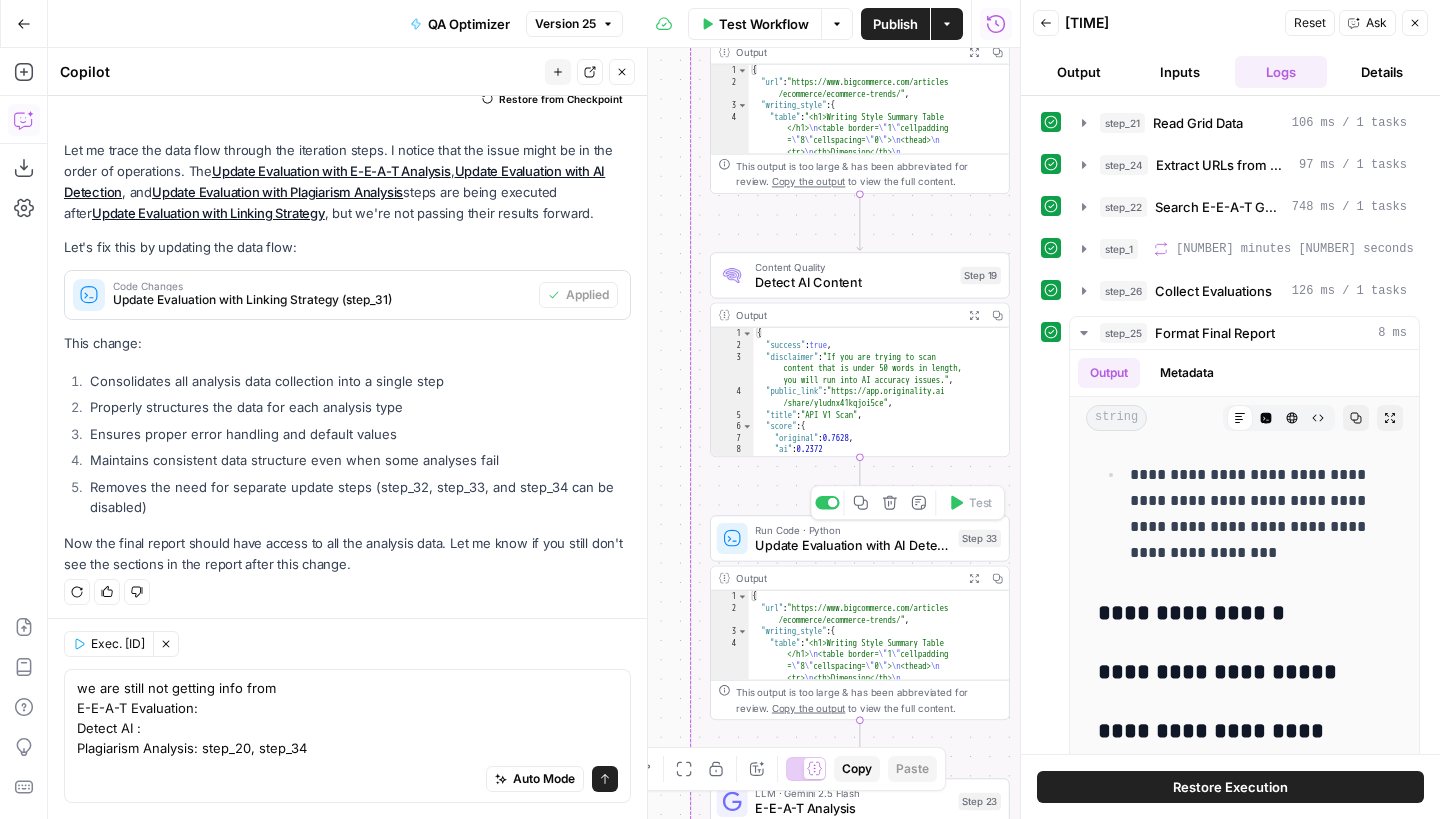 click on "Update Evaluation with AI Detection" at bounding box center (852, 545) 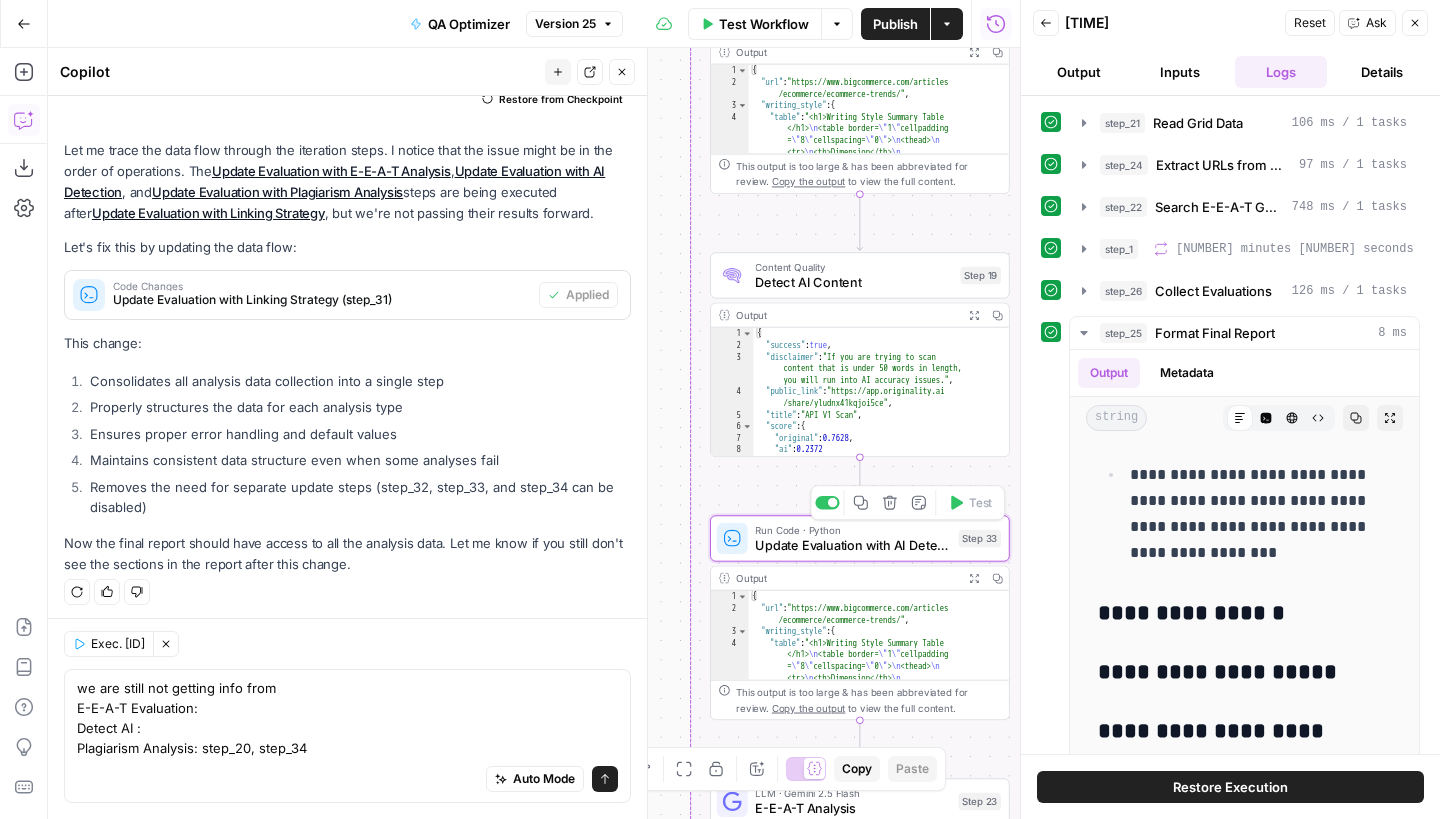 type on "**********" 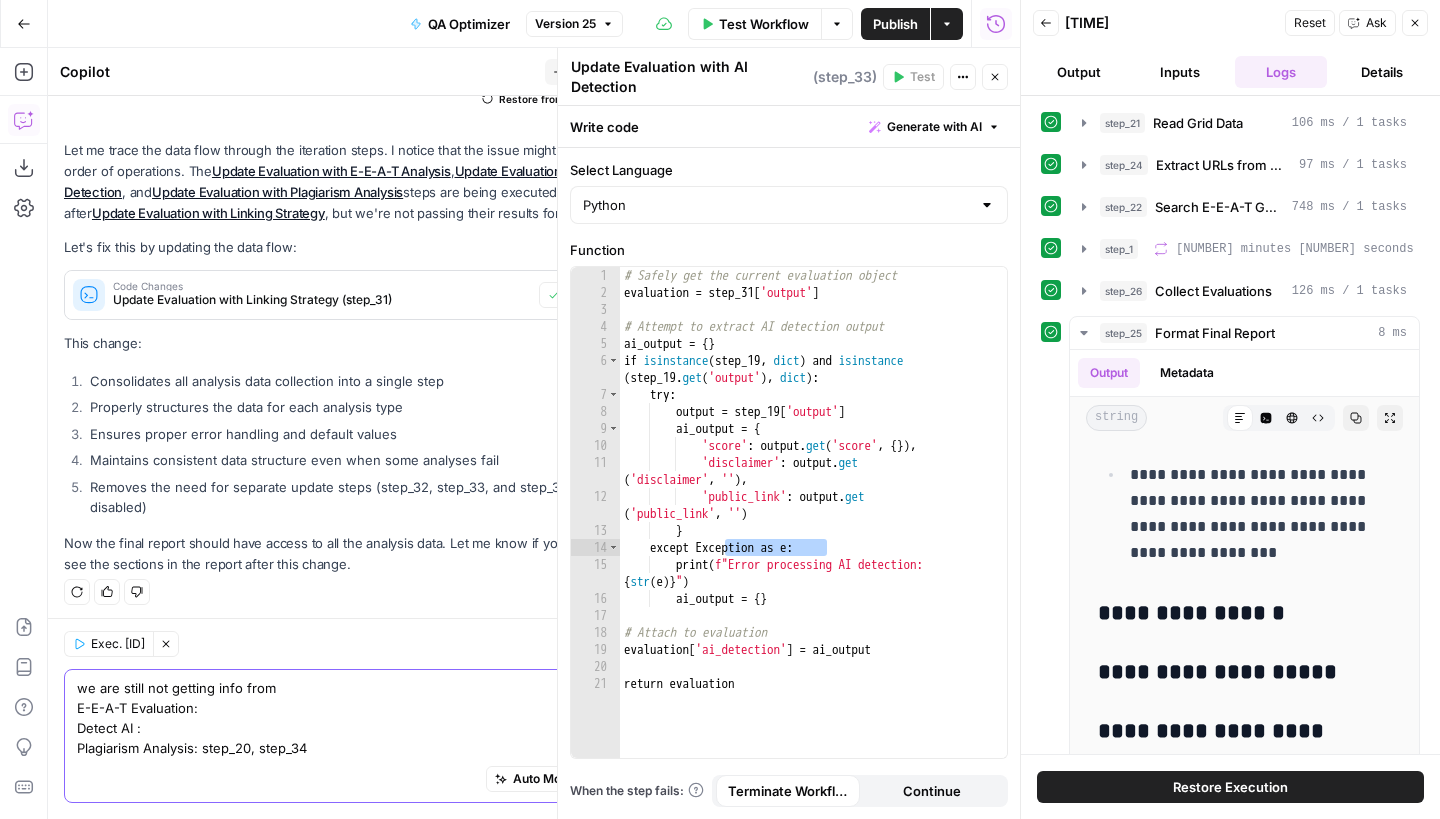 drag, startPoint x: 149, startPoint y: 731, endPoint x: 68, endPoint y: 728, distance: 81.055534 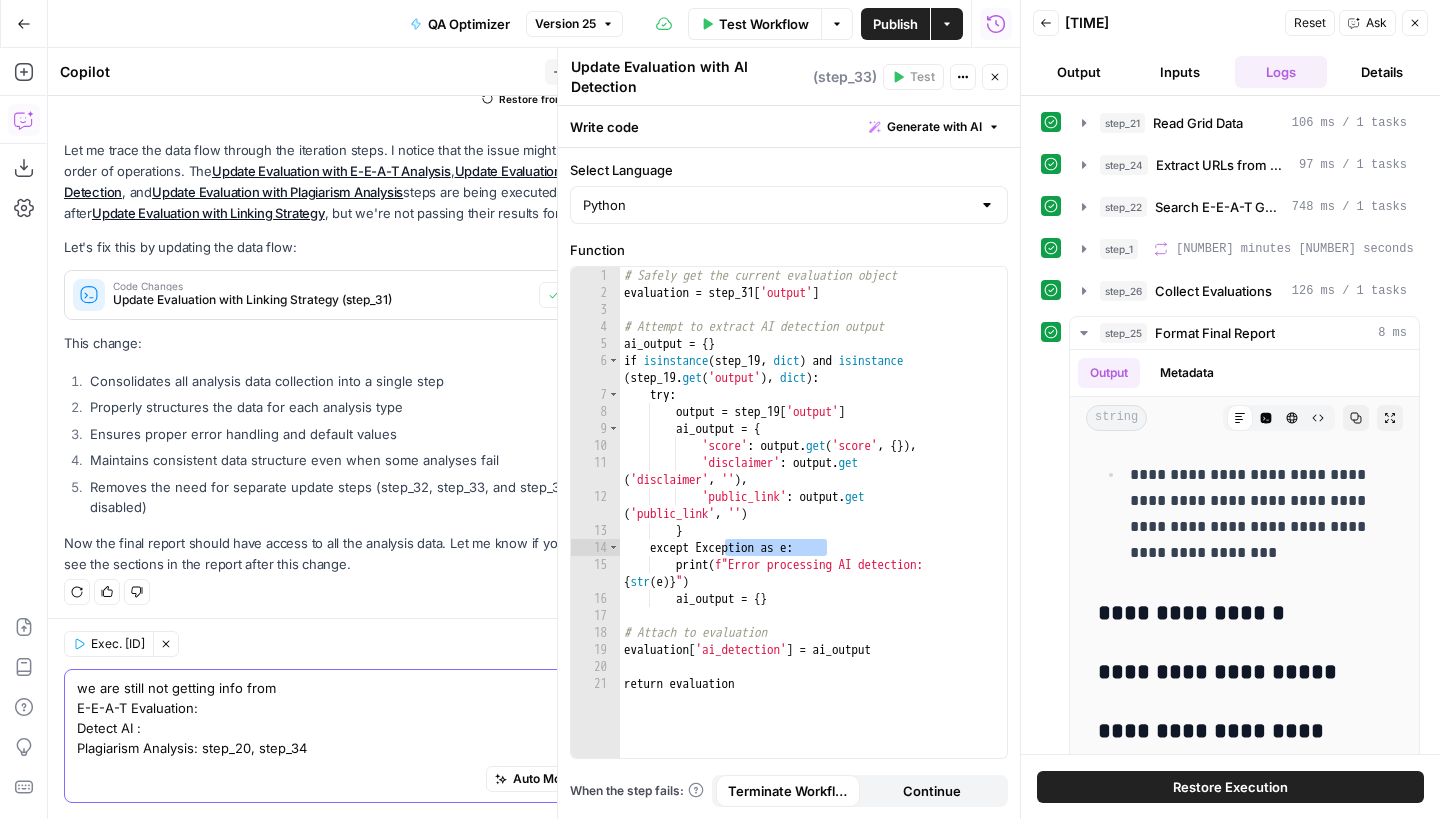 click on "we are still not getting info from
E-E-A-T Evaluation:
Detect AI :
Plagiarism Analysis: step_20, step_34 we are still not getting info from
E-E-A-T Evaluation:
Detect AI :
Plagiarism Analysis: step_20, step_34 Auto Mode Send" at bounding box center [347, 736] 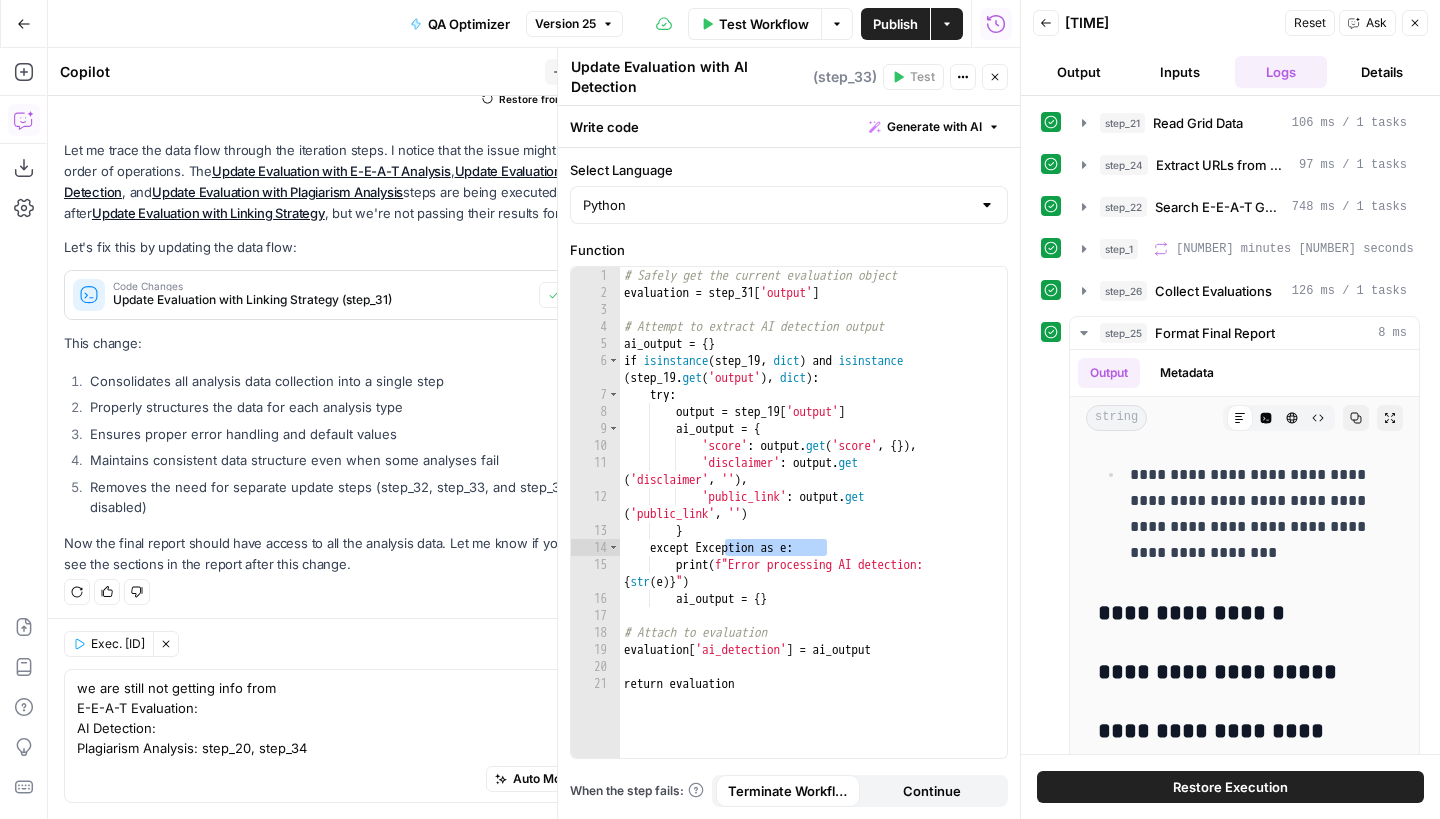 click on "Close" at bounding box center [995, 77] 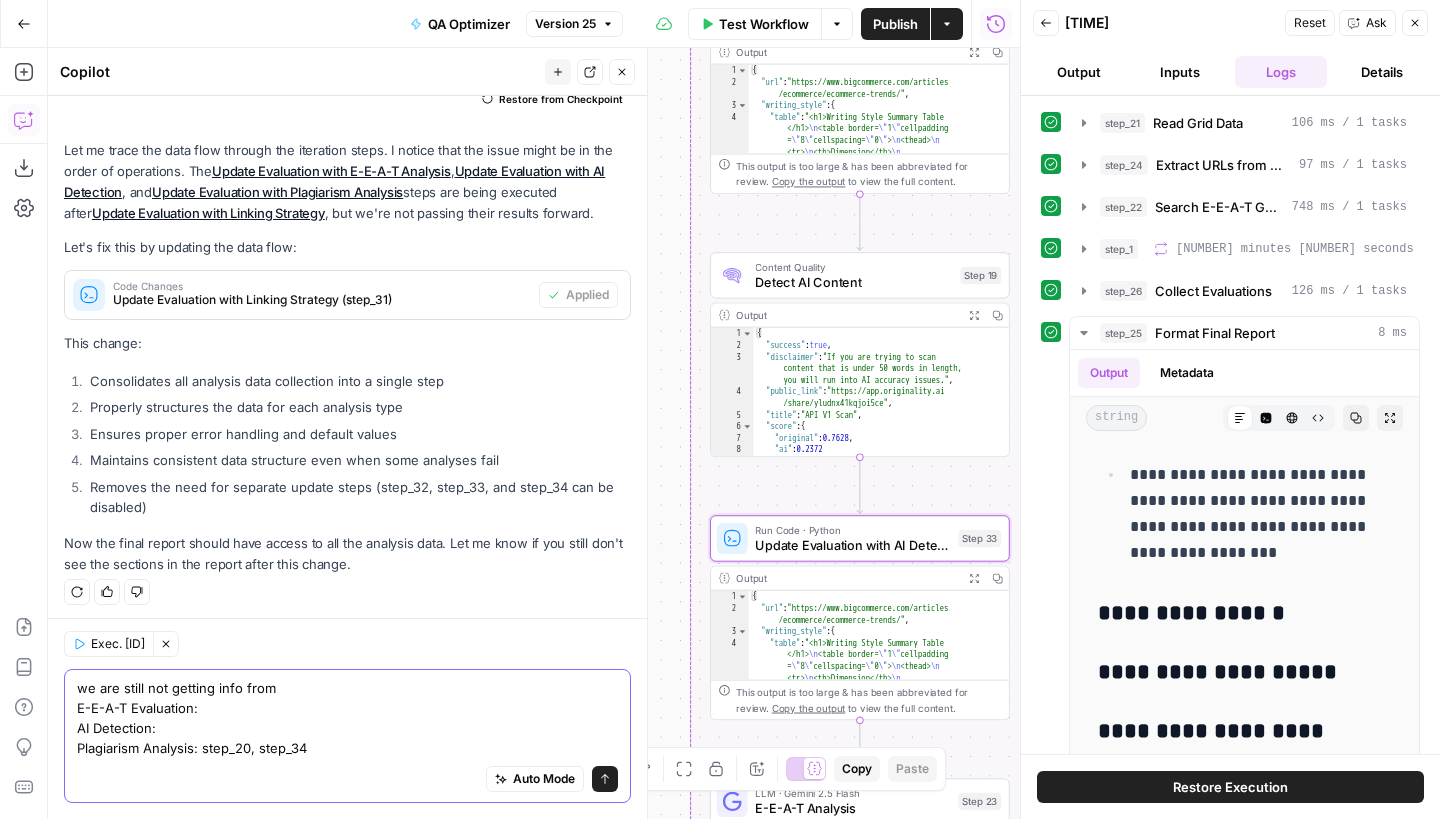 click on "we are still not getting info from
E-E-A-T Evaluation:
AI Detection:
Plagiarism Analysis: step_20, step_34" at bounding box center [347, 718] 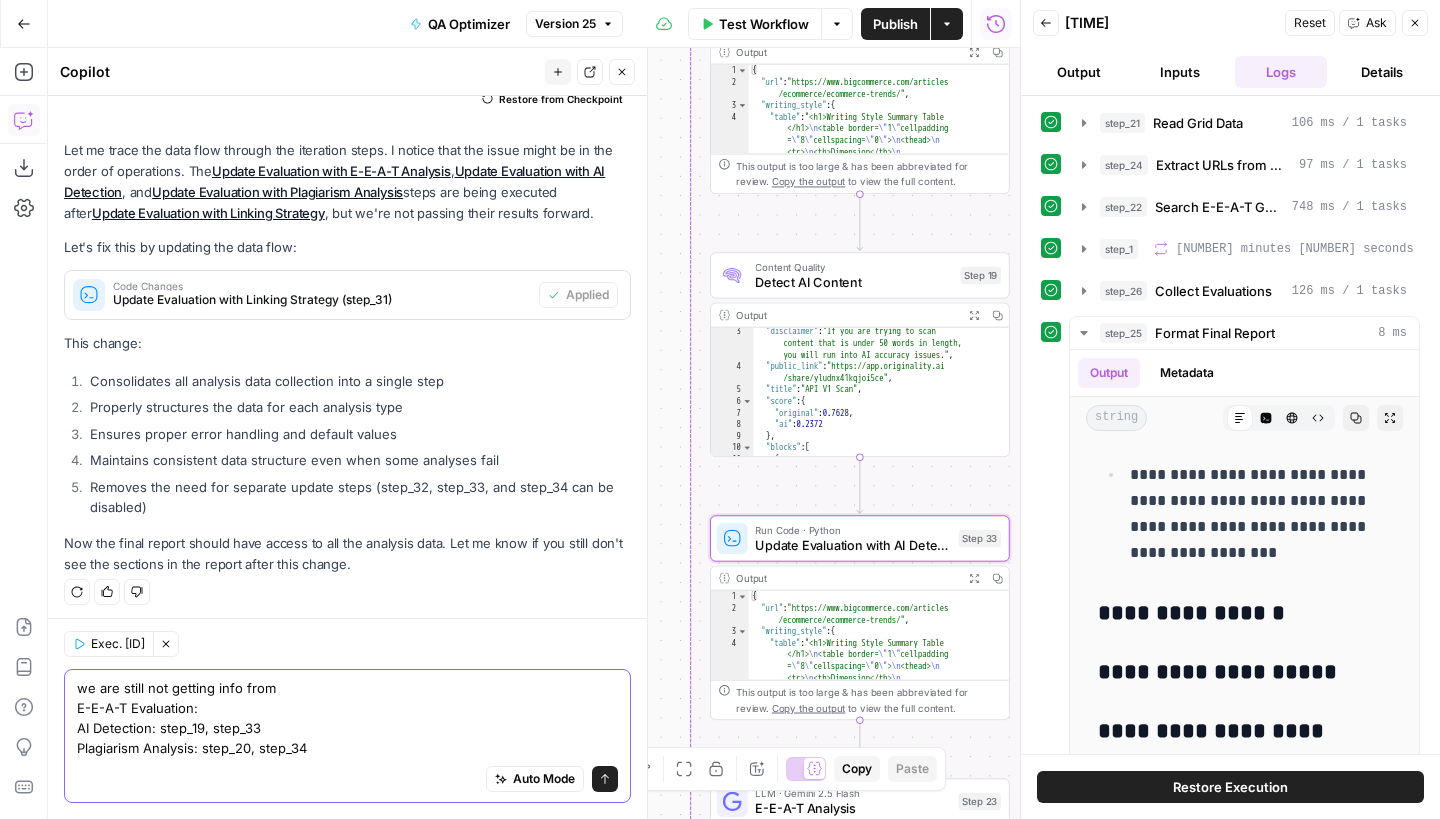 scroll, scrollTop: 26, scrollLeft: 0, axis: vertical 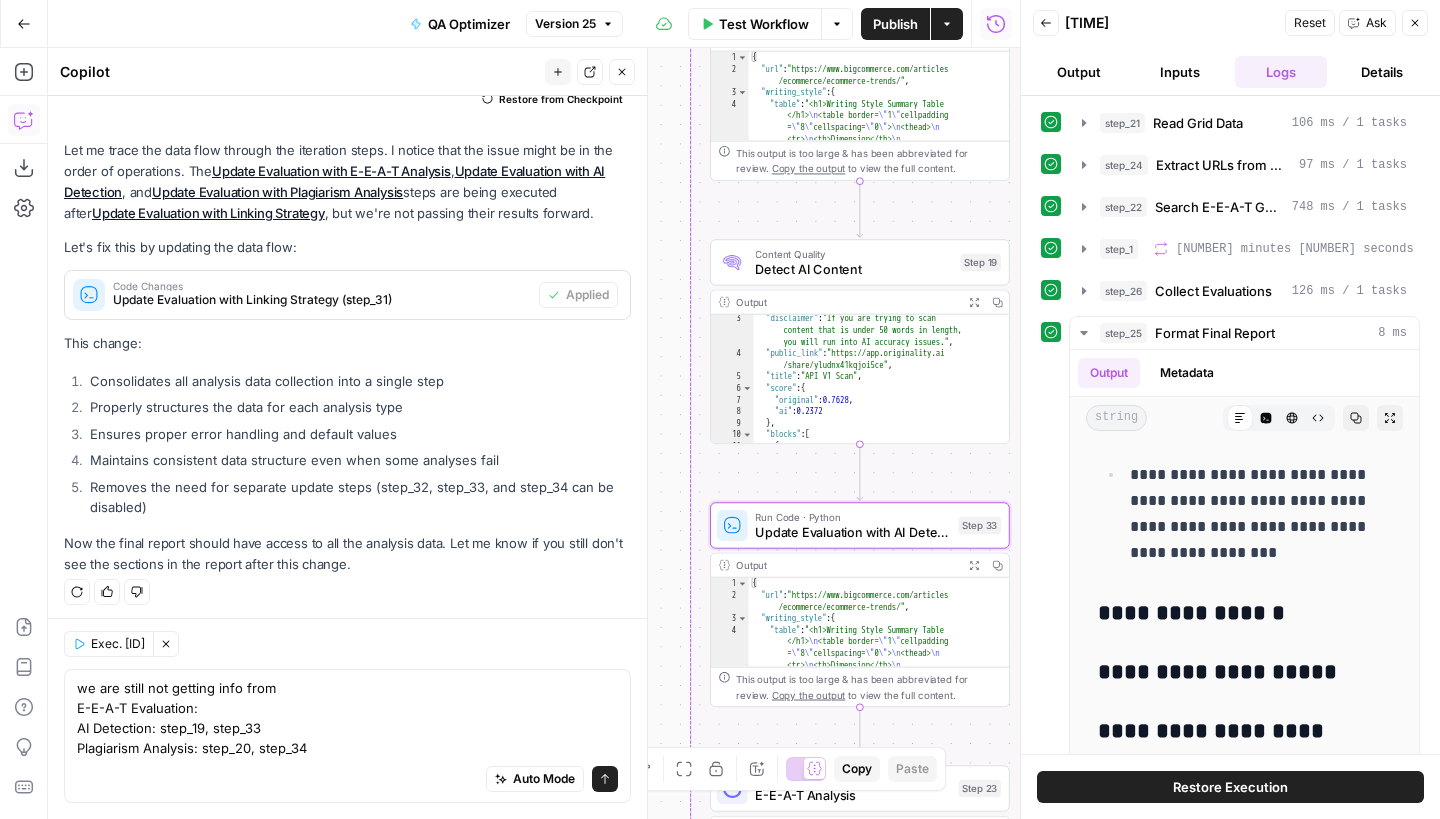 drag, startPoint x: 775, startPoint y: 497, endPoint x: 775, endPoint y: 268, distance: 229 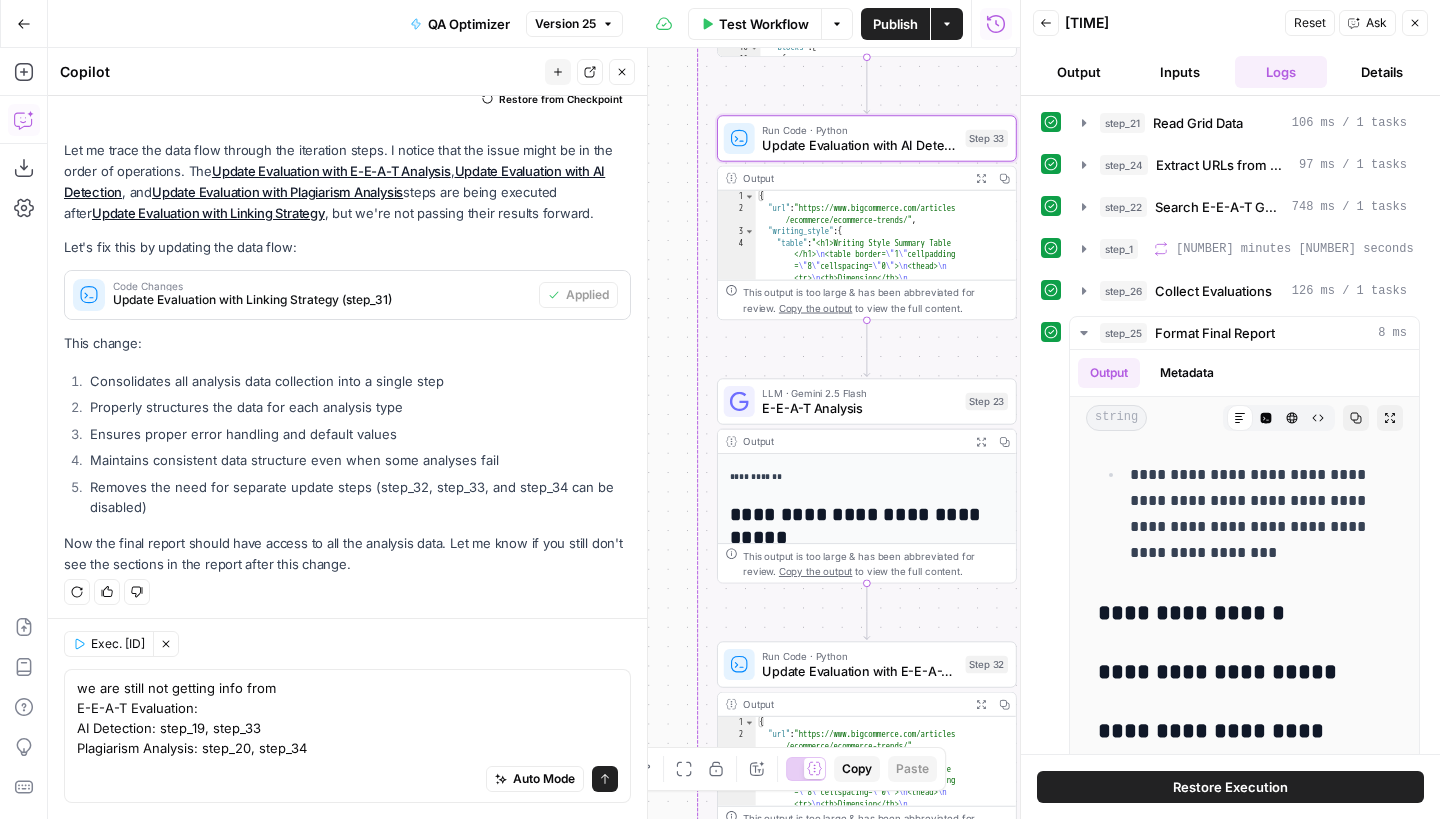 drag, startPoint x: 753, startPoint y: 517, endPoint x: 760, endPoint y: 350, distance: 167.14664 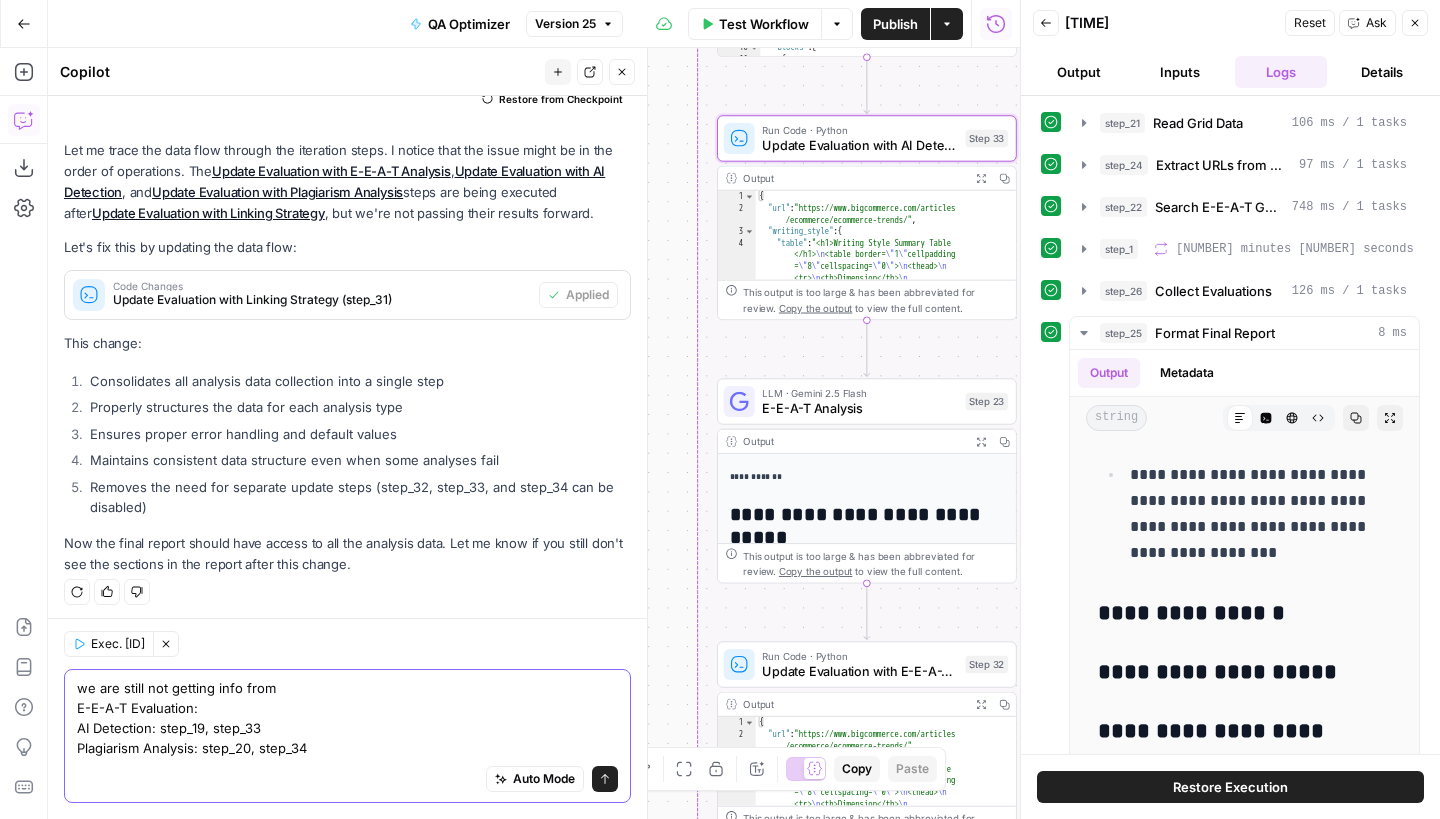 click on "we are still not getting info from
E-E-A-T Evaluation:
AI Detection: step_19, step_33
Plagiarism Analysis: step_20, step_34" at bounding box center [347, 718] 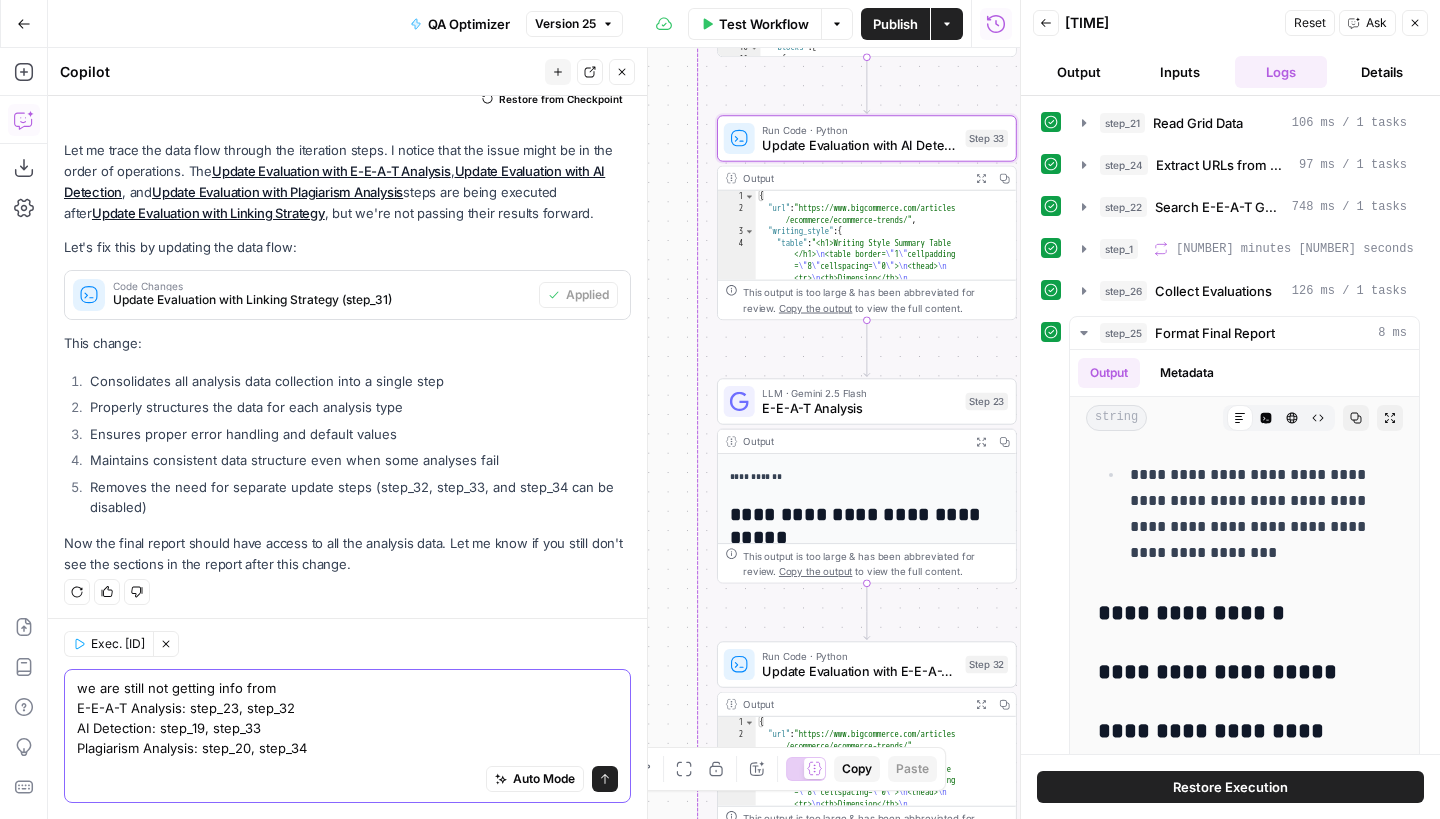 click on "we are still not getting info from
E-E-A-T Analysis: step_23, step_32
AI Detection: step_19, step_33
Plagiarism Analysis: step_20, step_34" at bounding box center [347, 718] 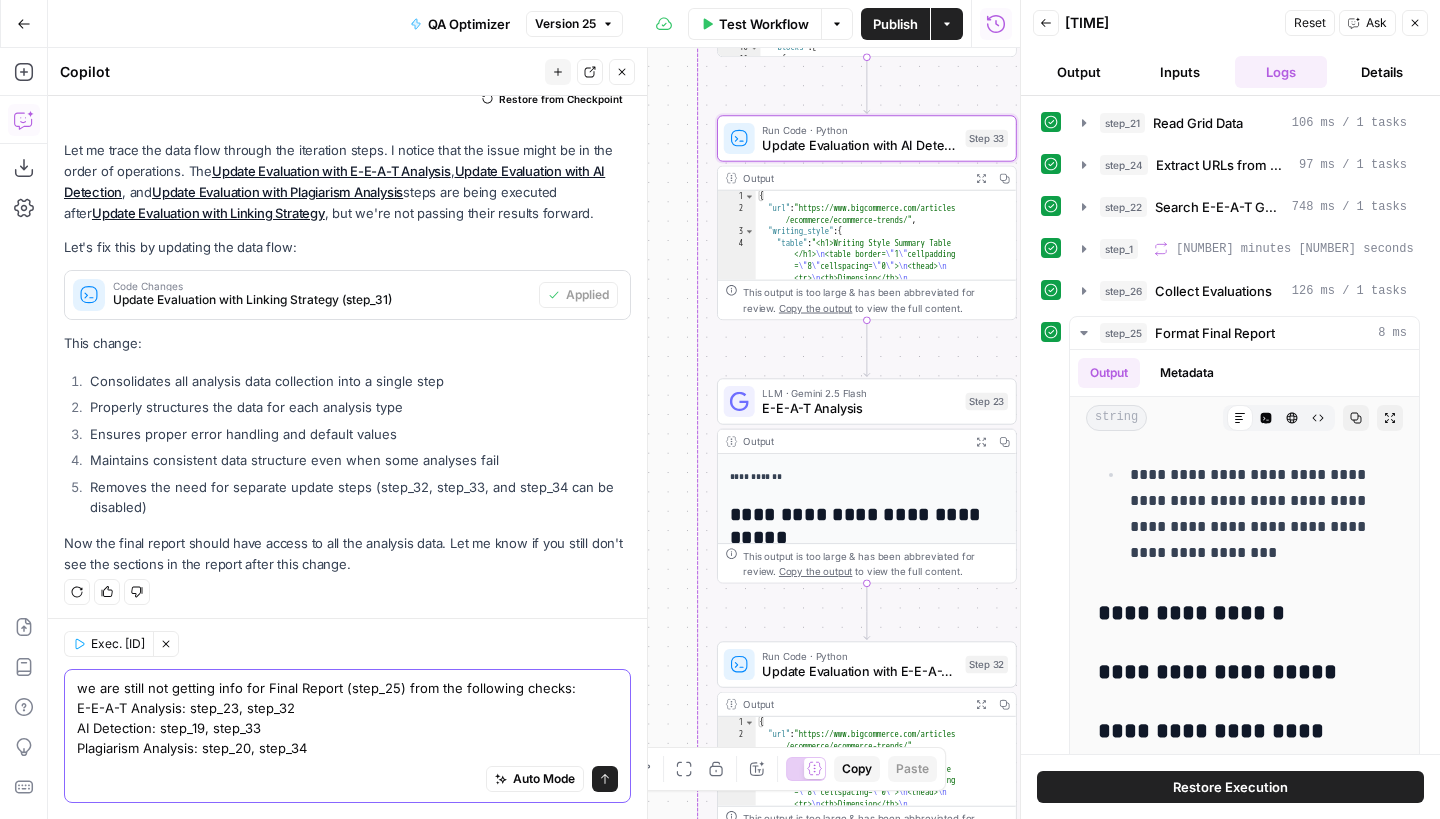type on "we are still not getting info for Final Report (step_25) from the following checks:
E-E-A-T Analysis: step_23, step_32
AI Detection: step_19, step_33
Plagiarism Analysis: step_20, step_34" 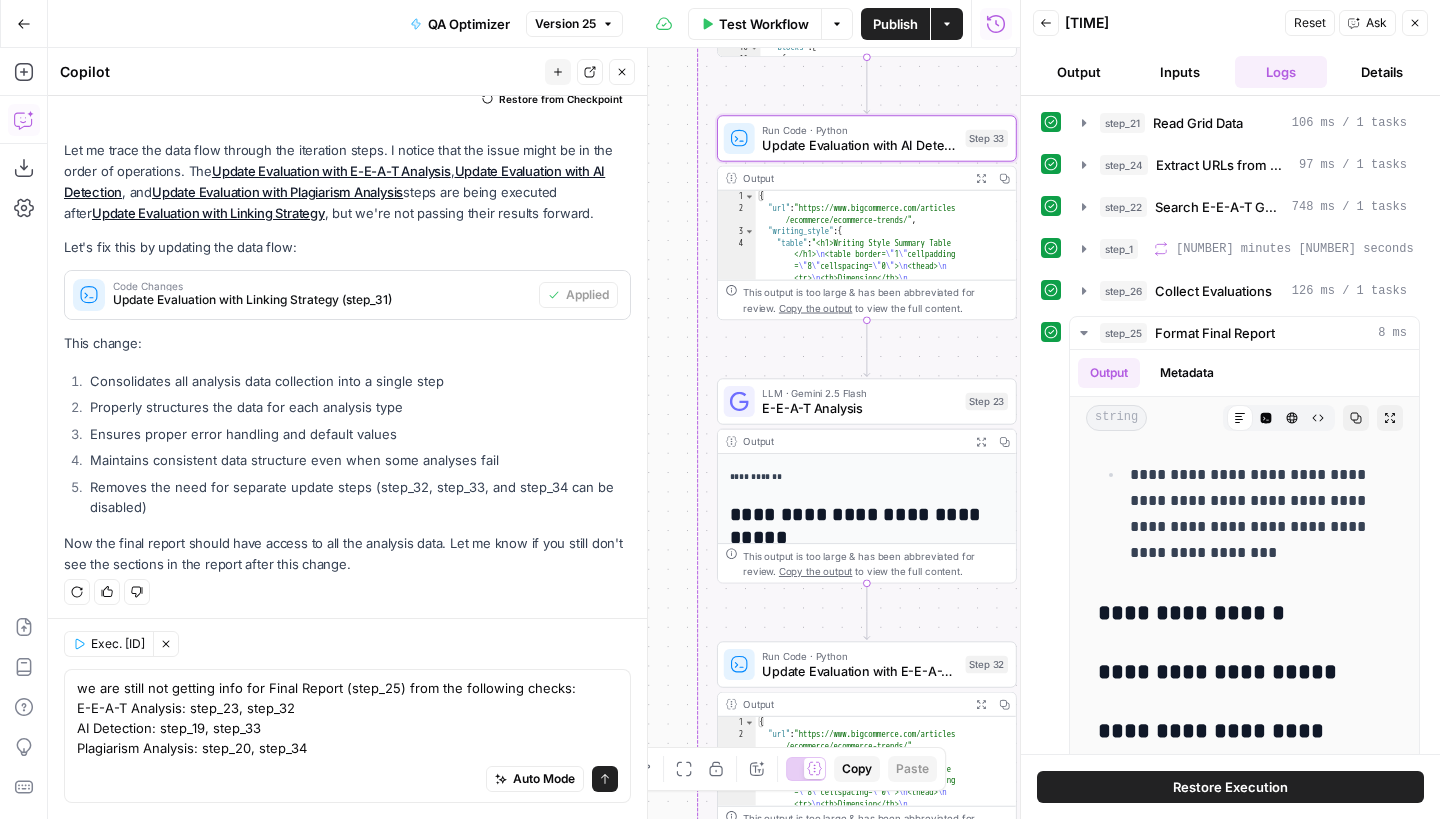 click 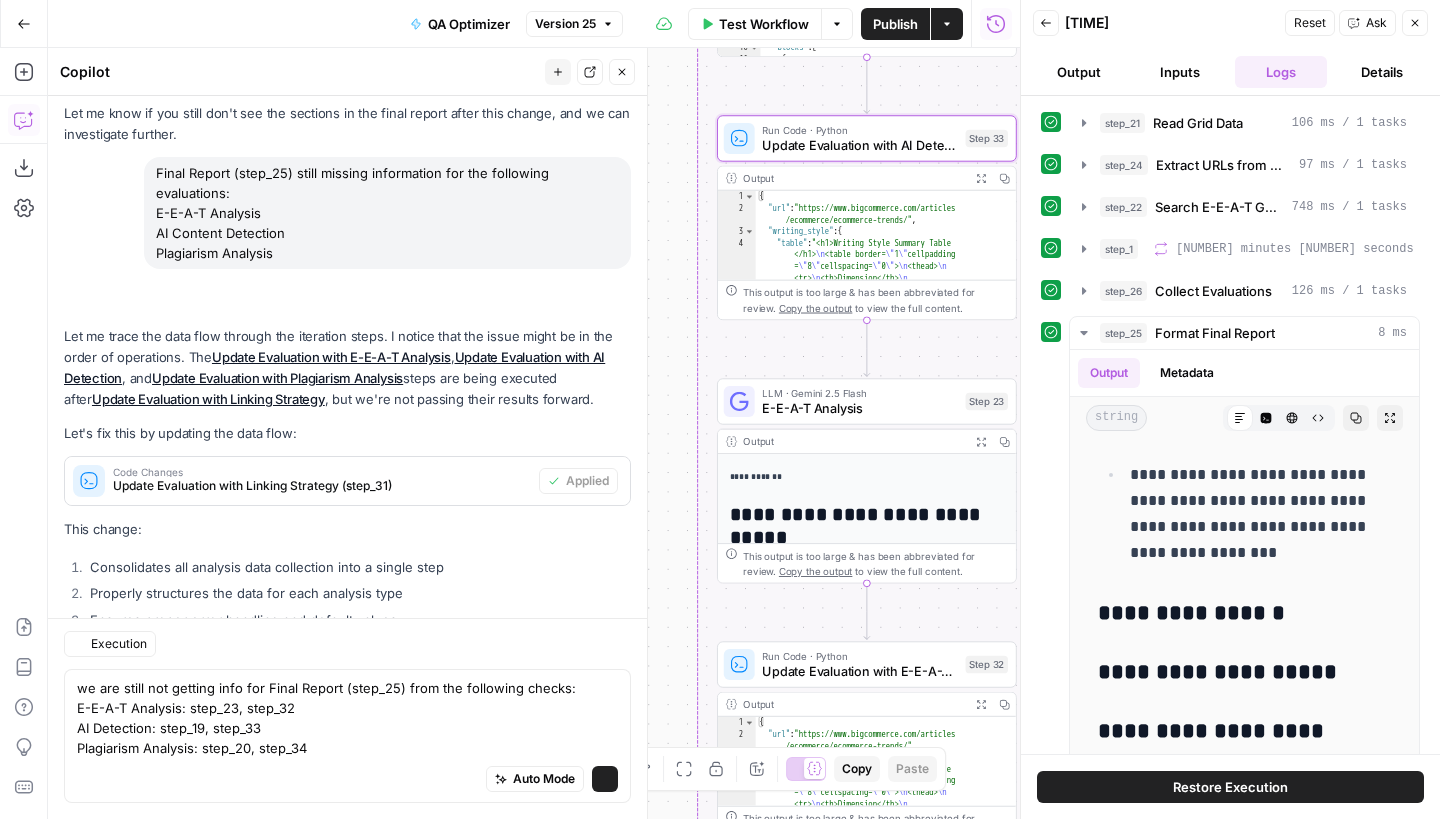 scroll, scrollTop: 2334, scrollLeft: 0, axis: vertical 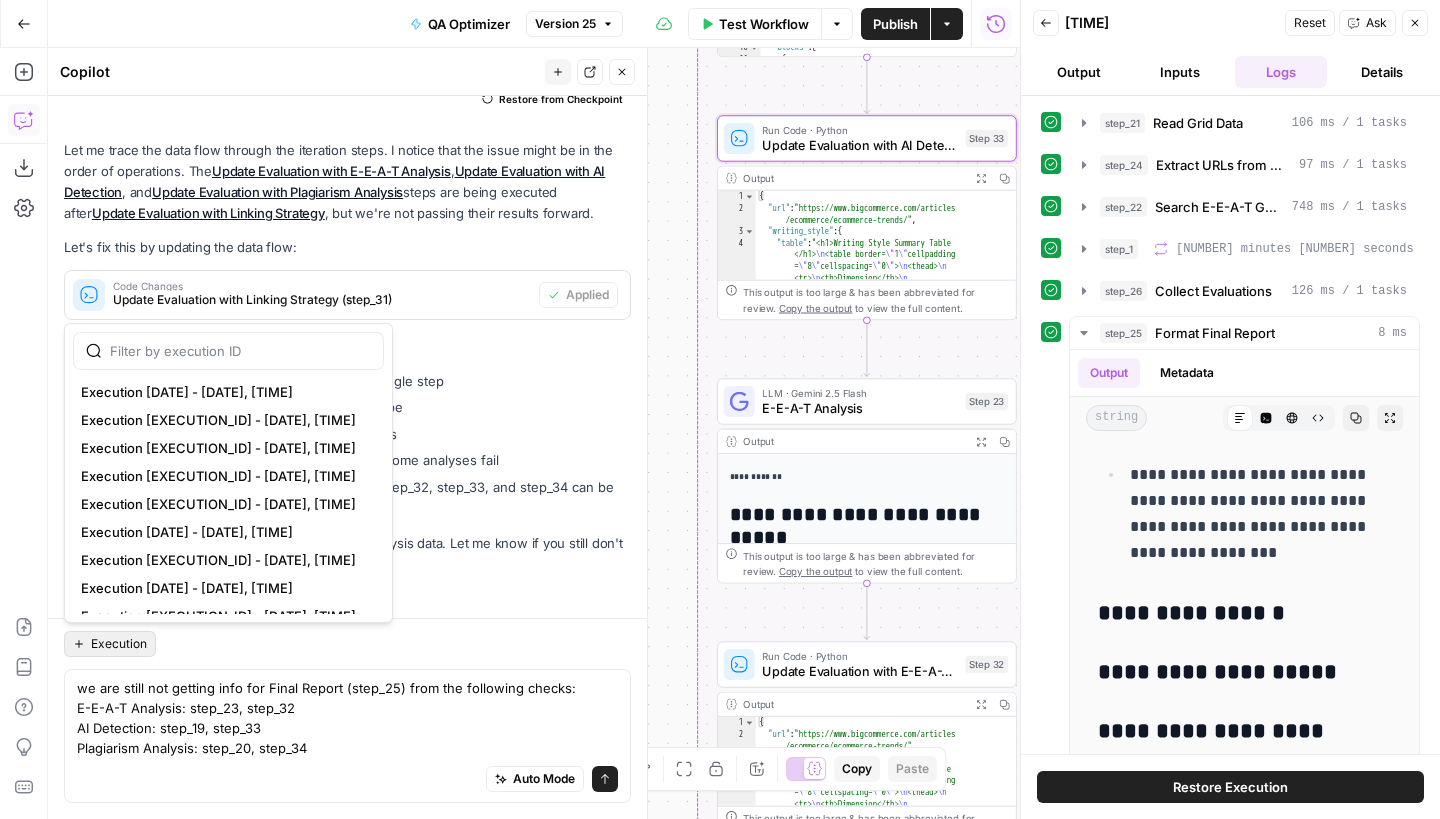 click on "Execution" at bounding box center (119, 644) 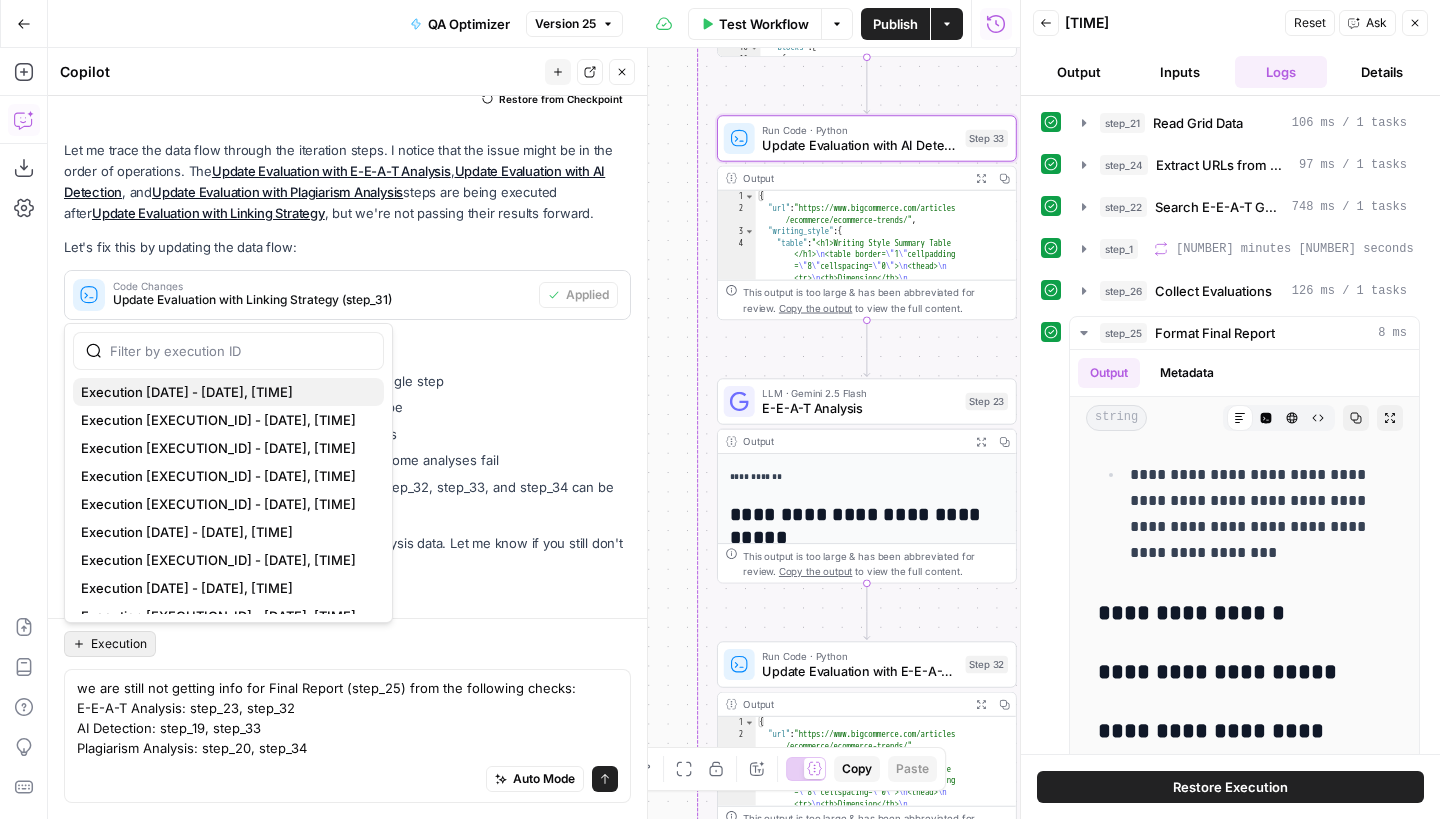 click on "Execution [DATE] - [DATE], [TIME]" at bounding box center (224, 392) 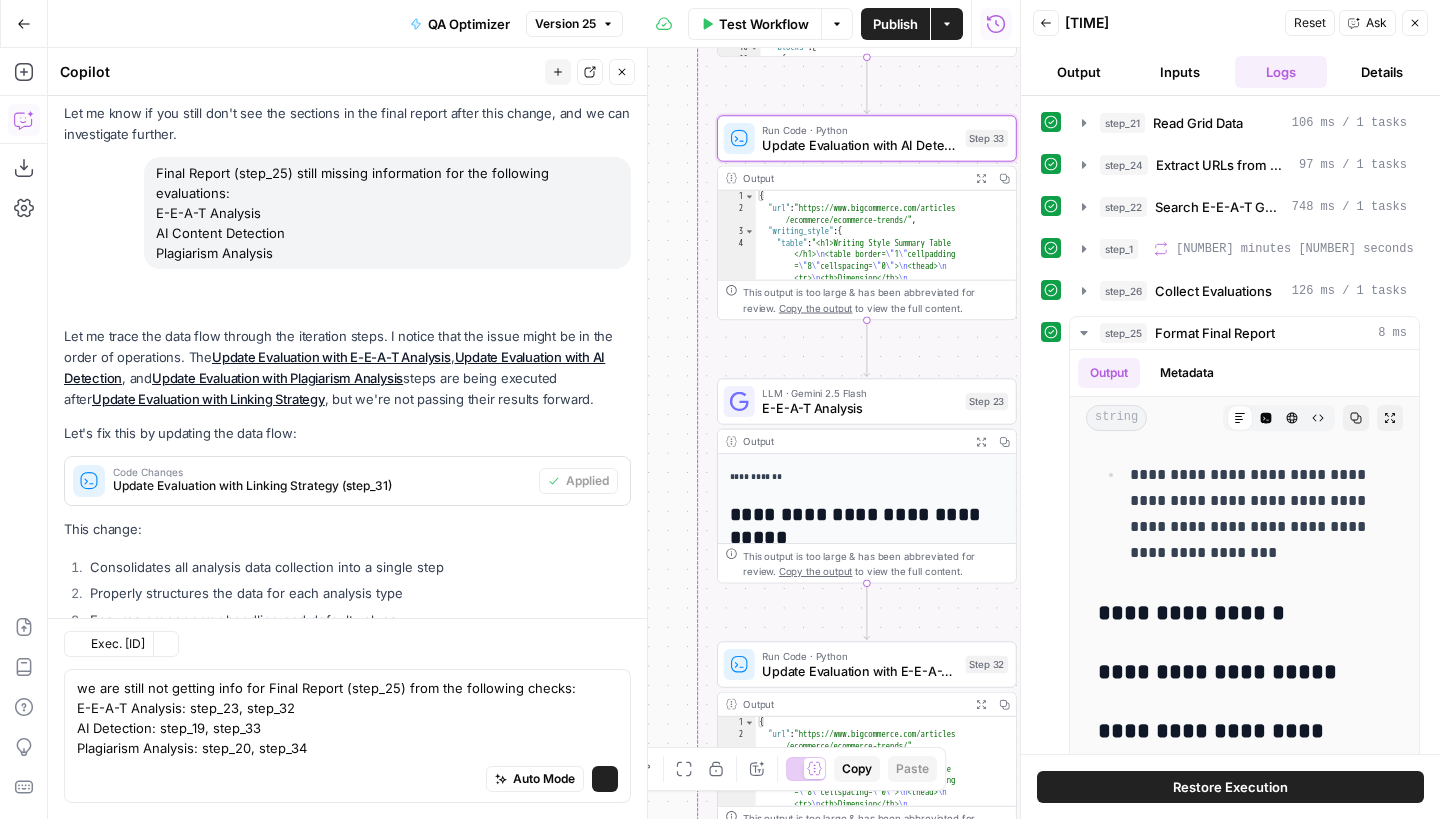 scroll, scrollTop: 2334, scrollLeft: 0, axis: vertical 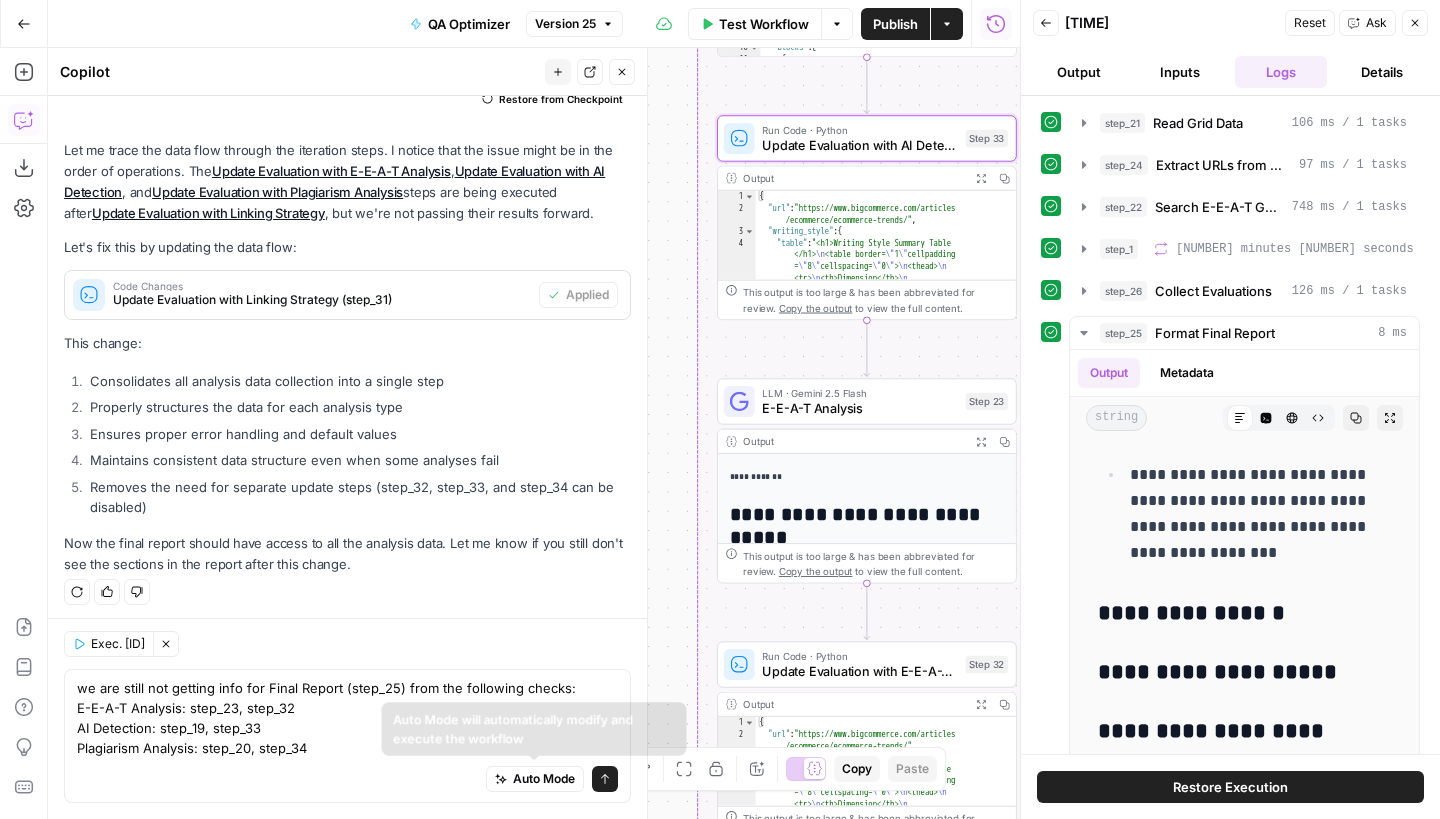 click 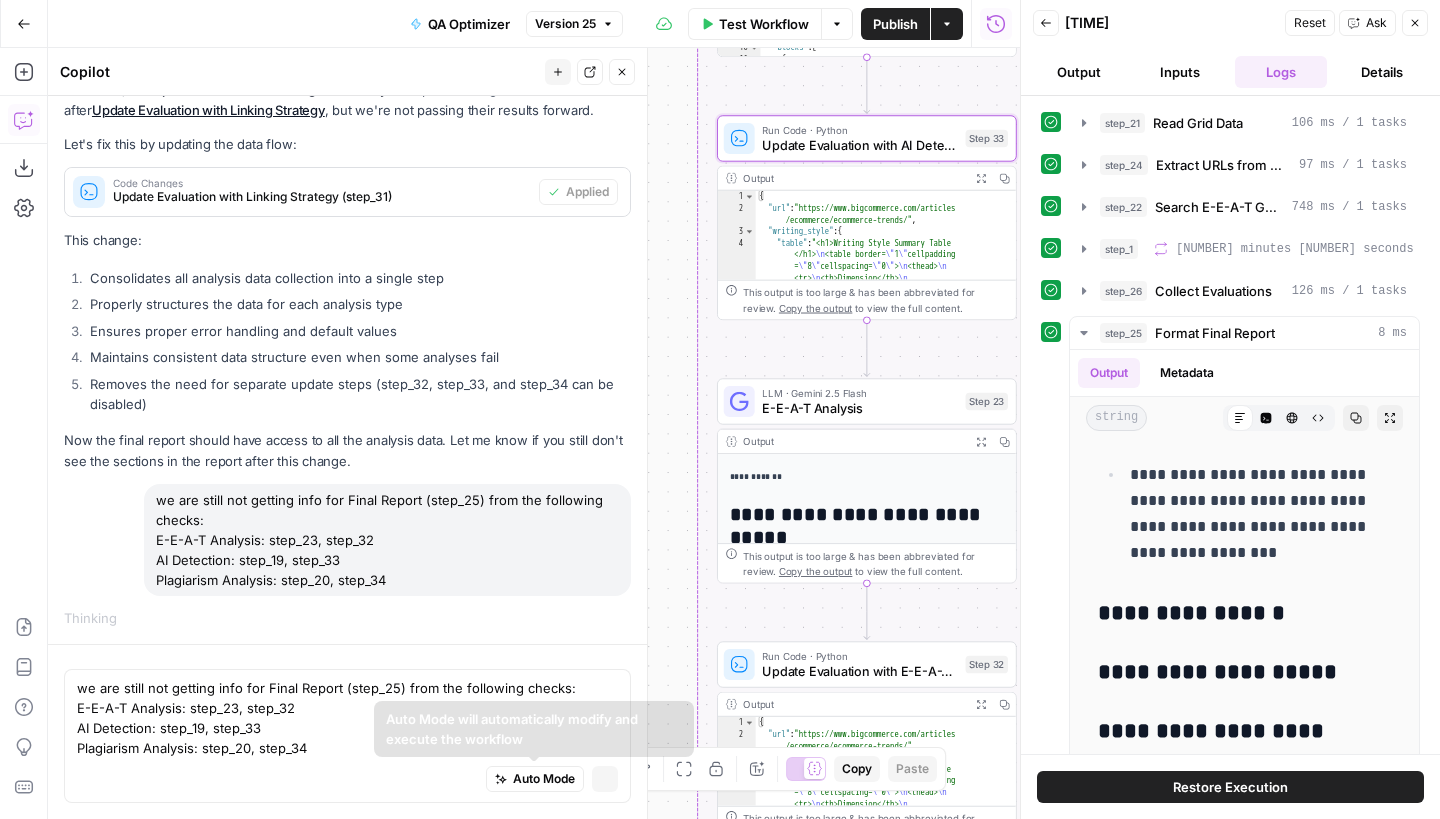scroll, scrollTop: 2244, scrollLeft: 0, axis: vertical 